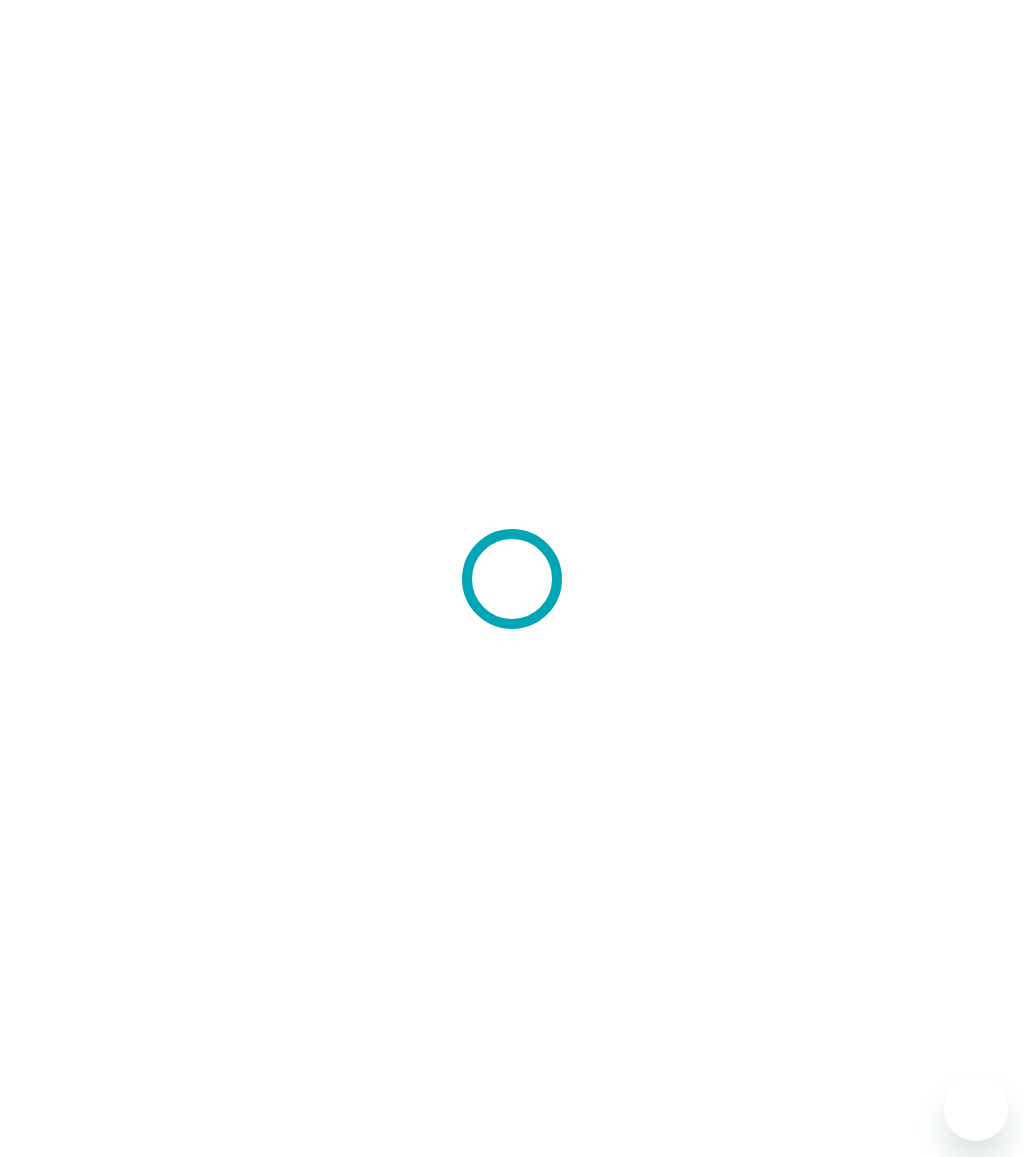 scroll, scrollTop: 0, scrollLeft: 0, axis: both 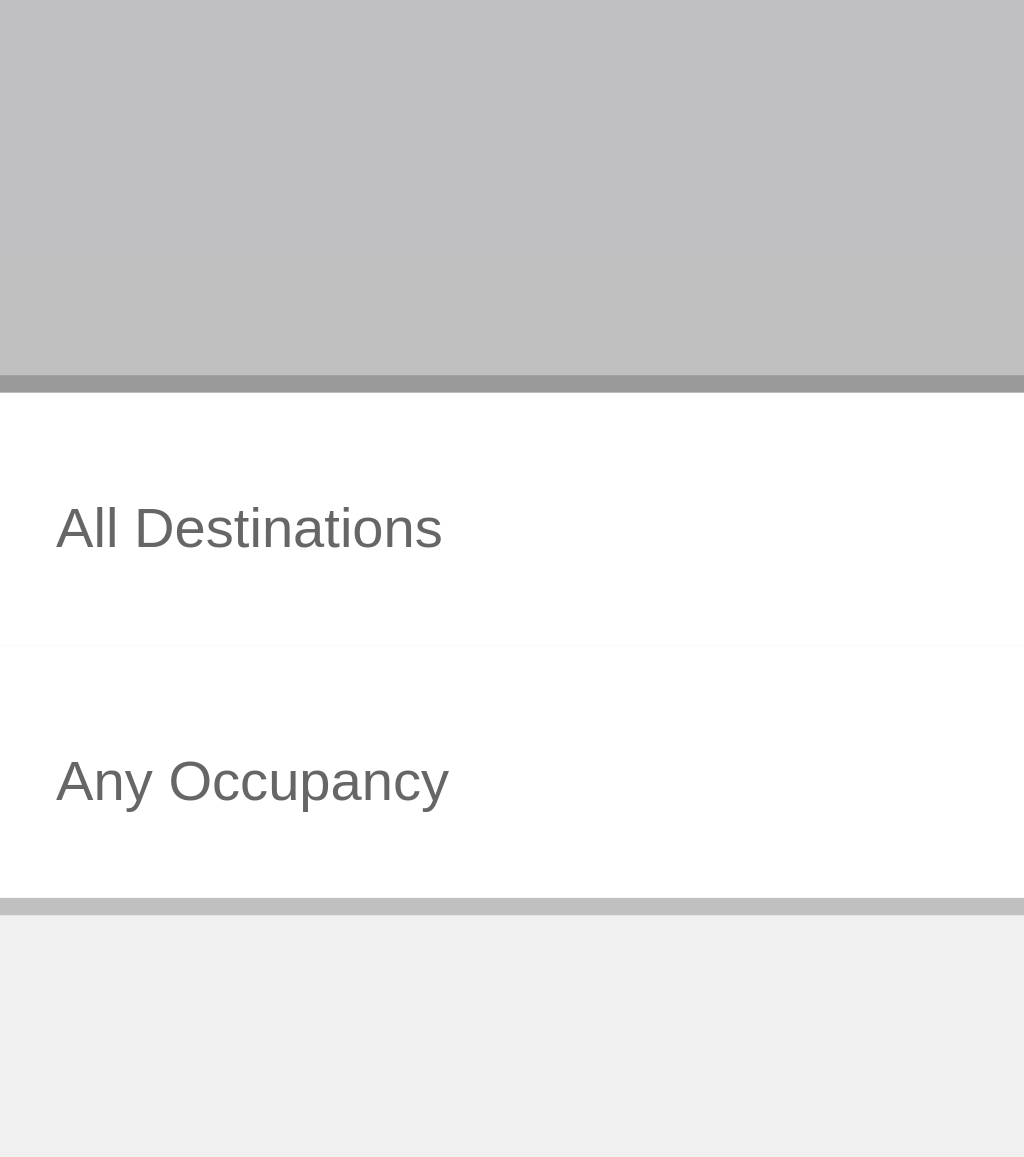 click on "Destination All Destinations" at bounding box center [283, 571] 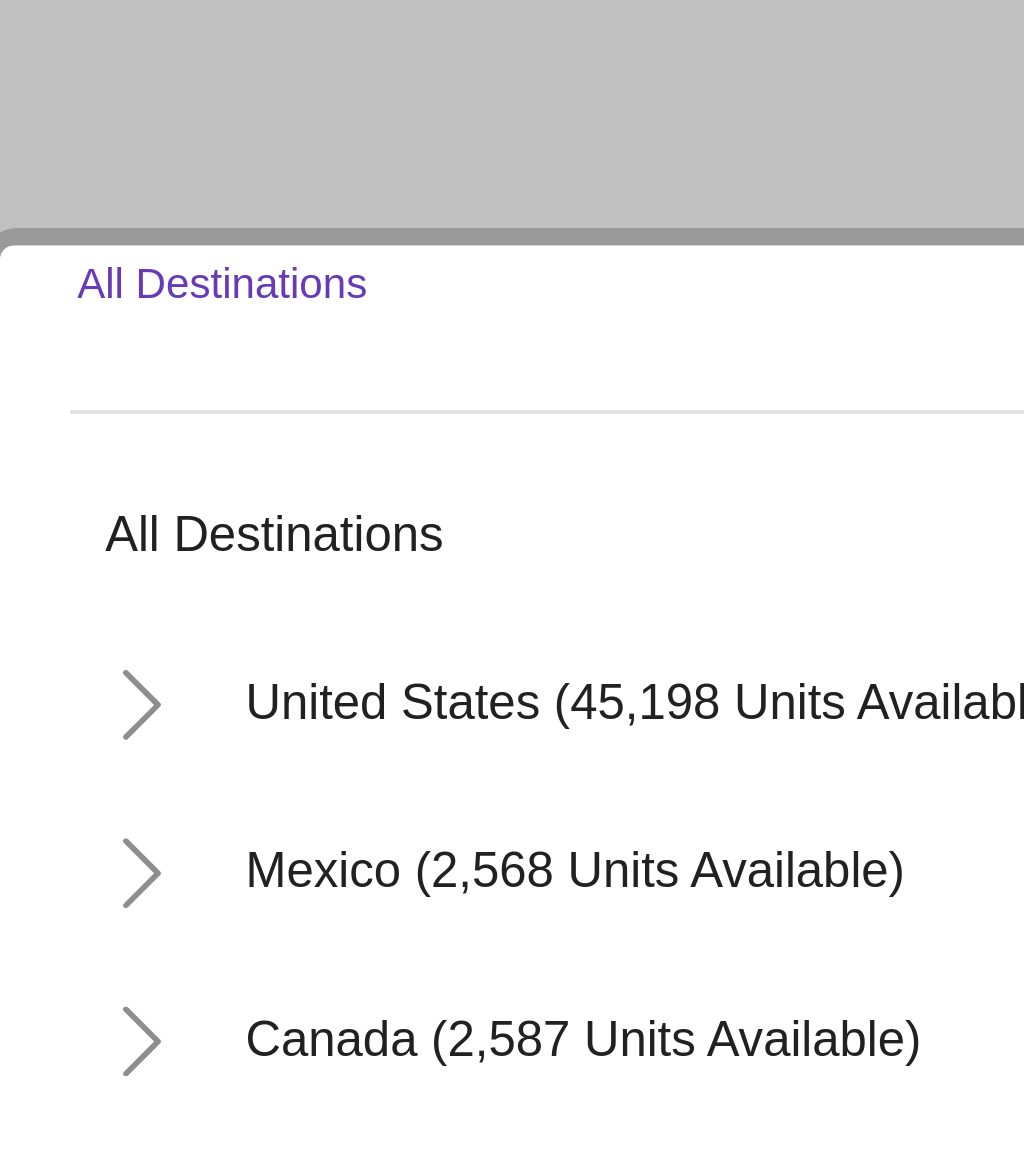 scroll, scrollTop: 18, scrollLeft: 0, axis: vertical 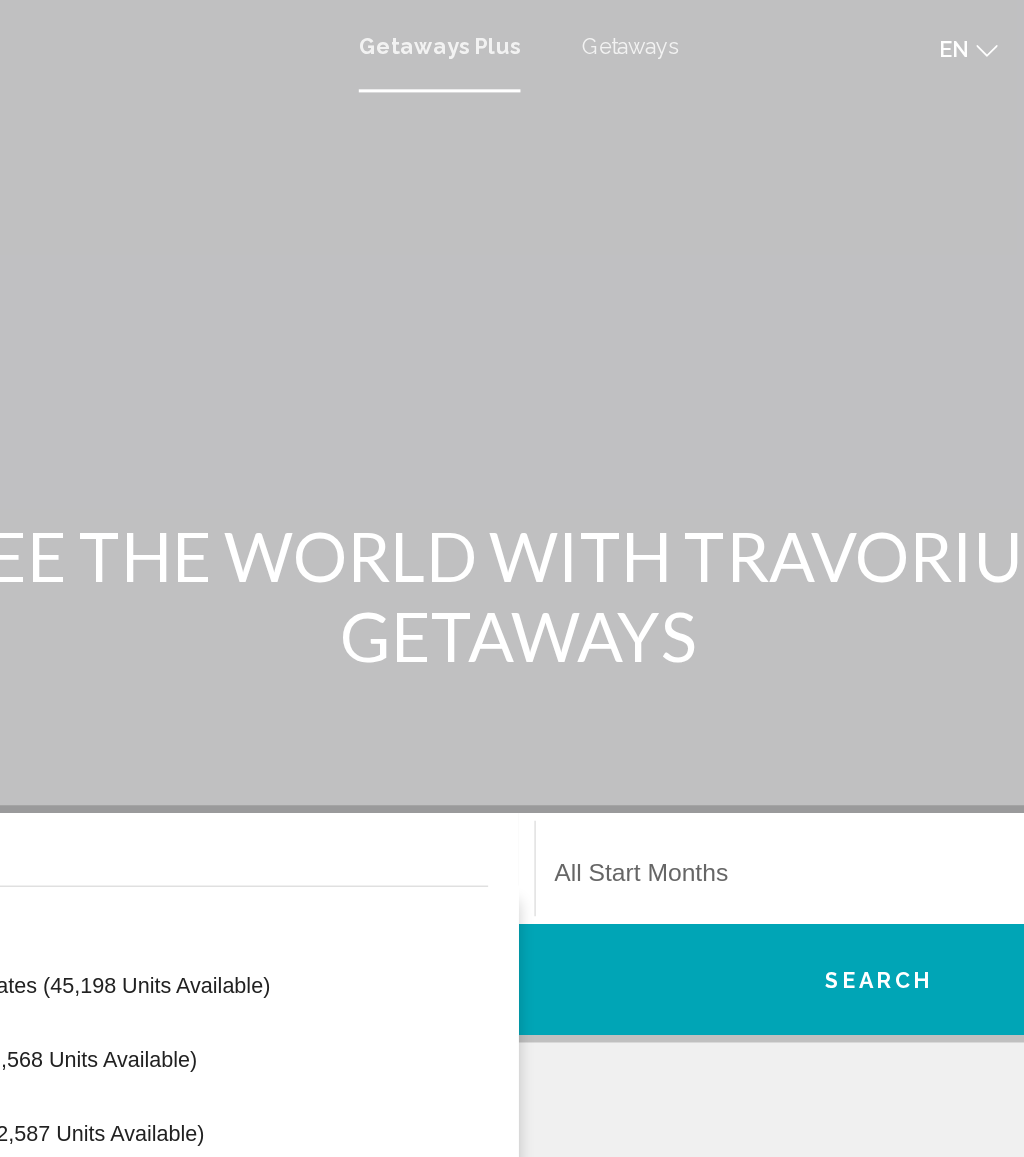 click on "Getaways" at bounding box center [584, 30] 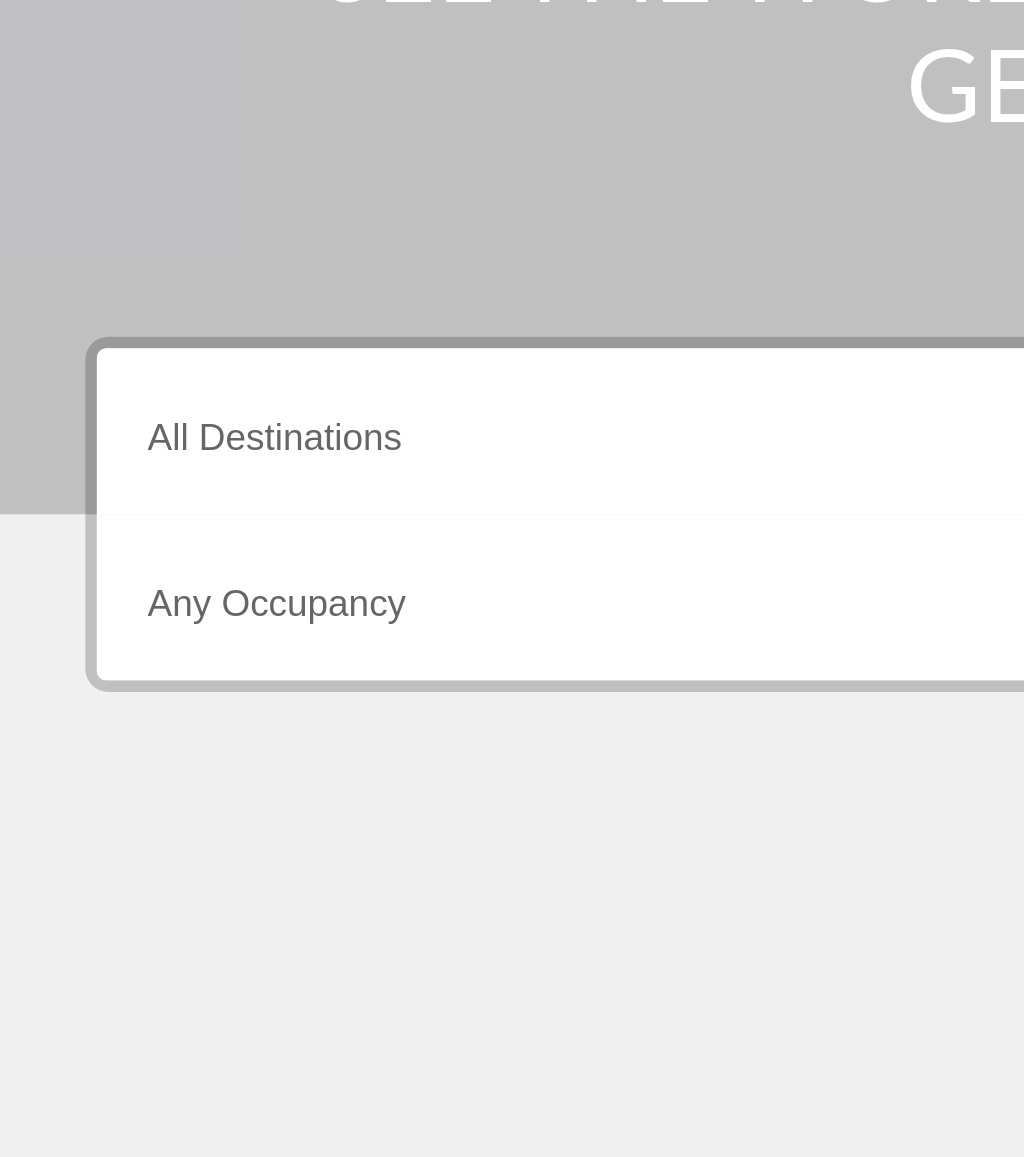 click on "Destination All Destinations" at bounding box center [283, 571] 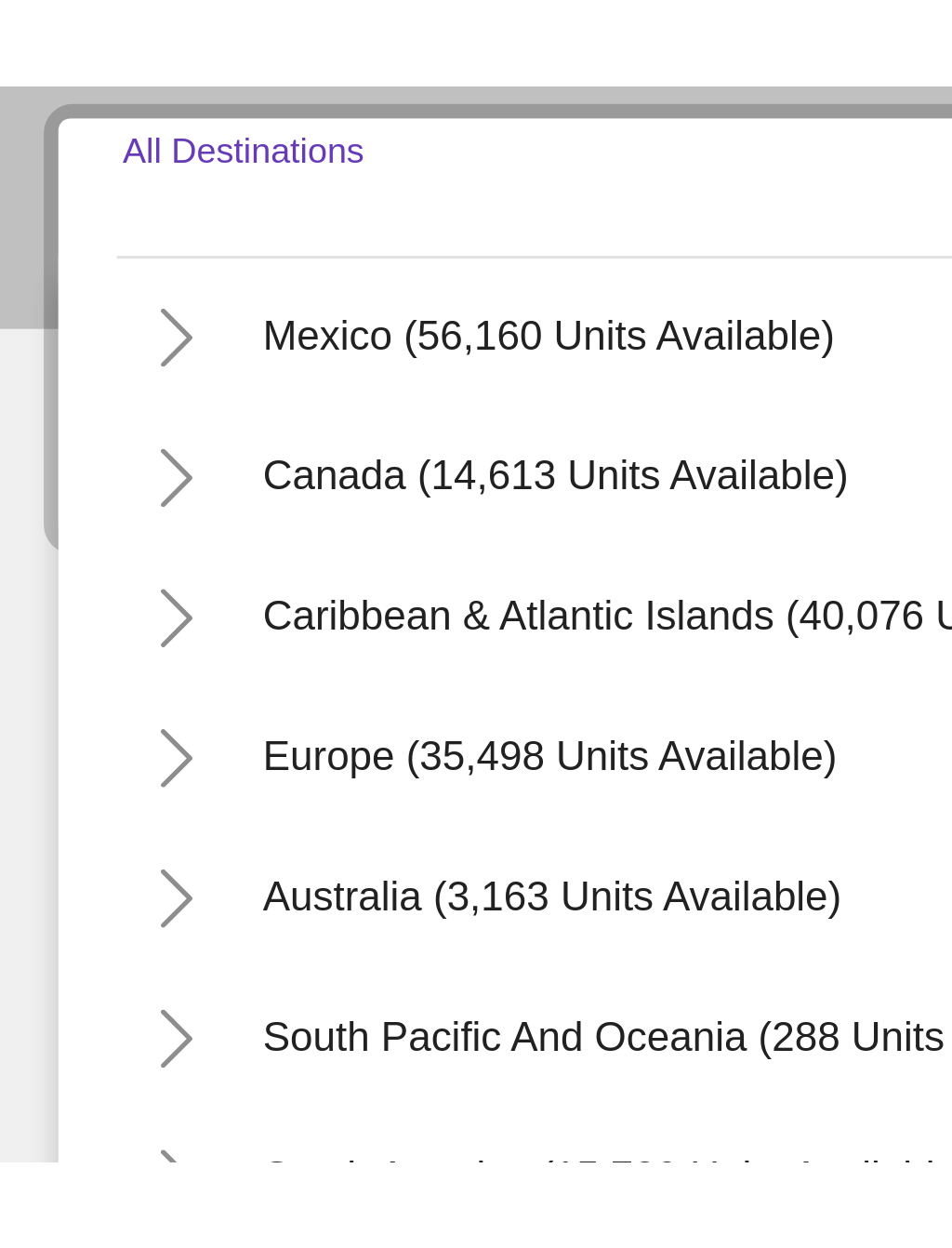 scroll, scrollTop: 108, scrollLeft: 0, axis: vertical 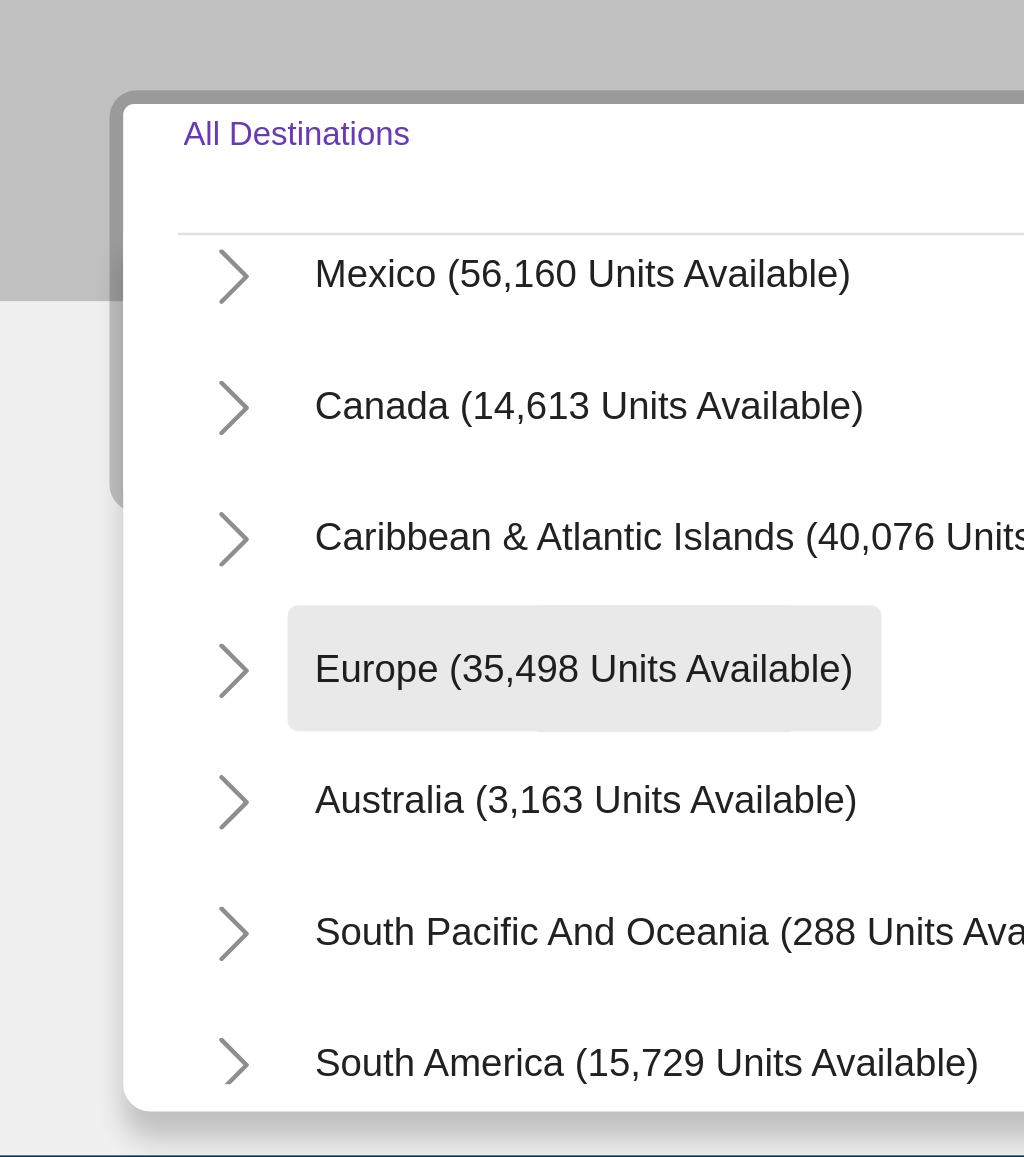 click on "Europe (35,498 units available)" at bounding box center (214, 782) 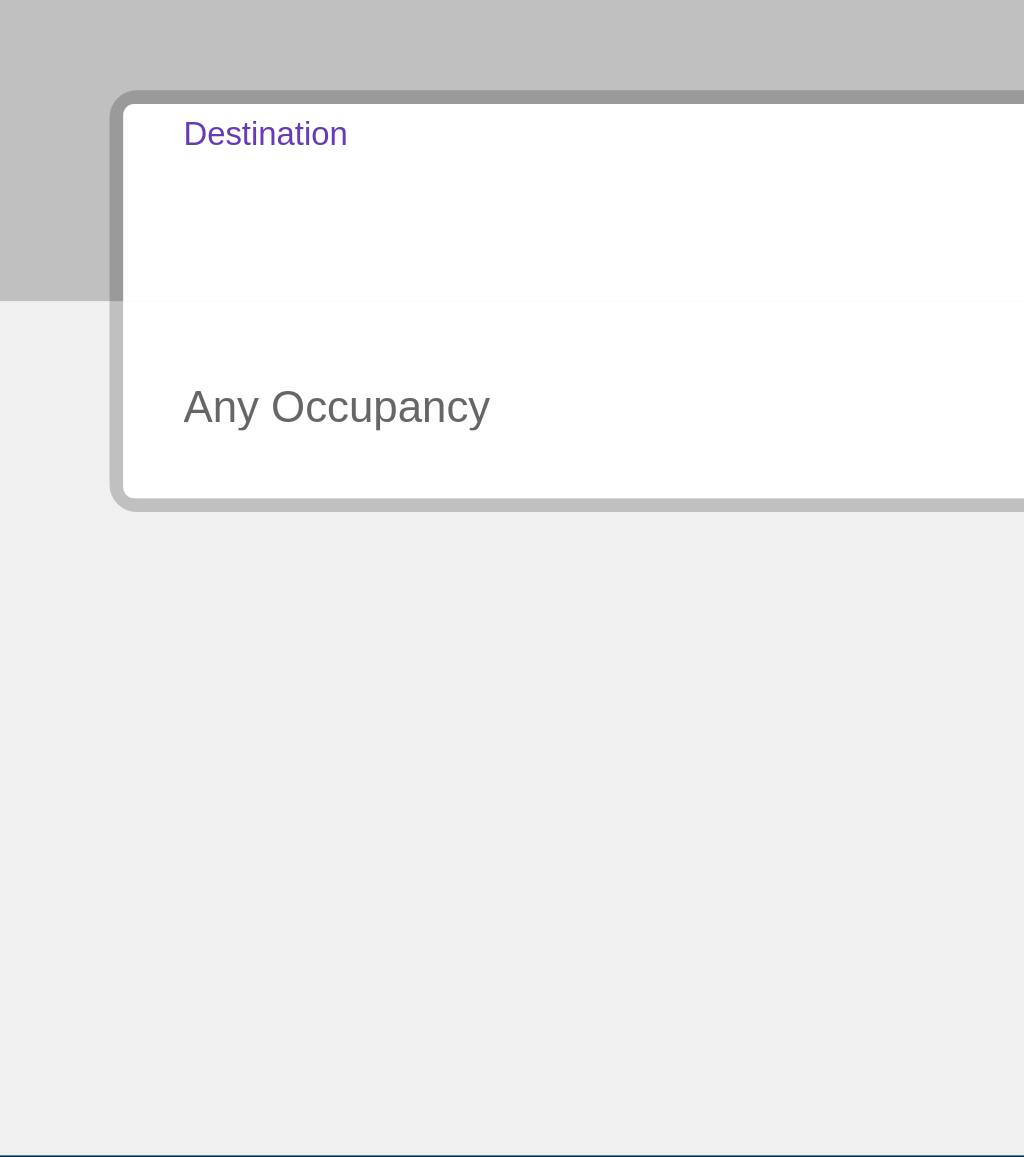 type on "**********" 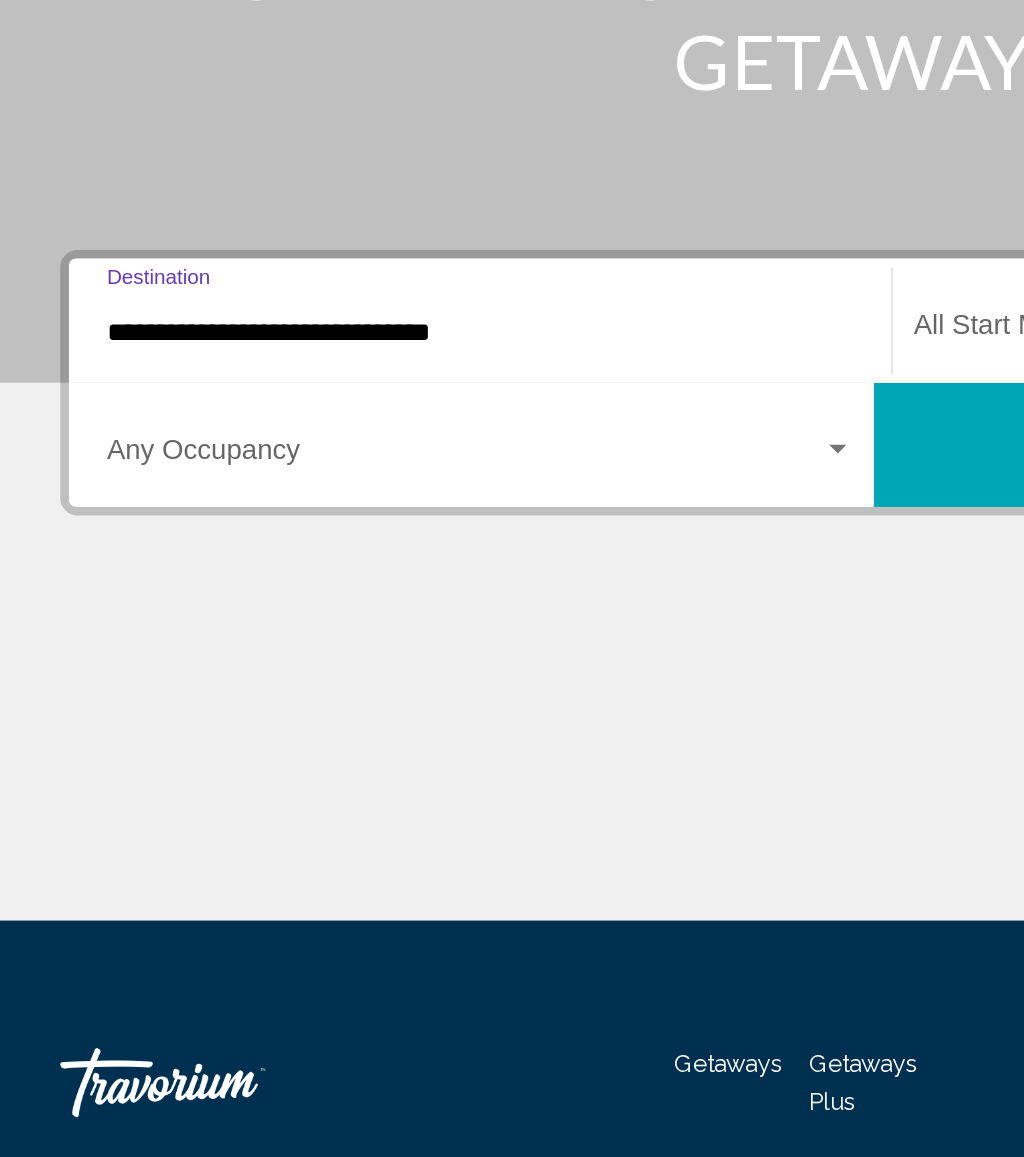 click at bounding box center [274, 643] 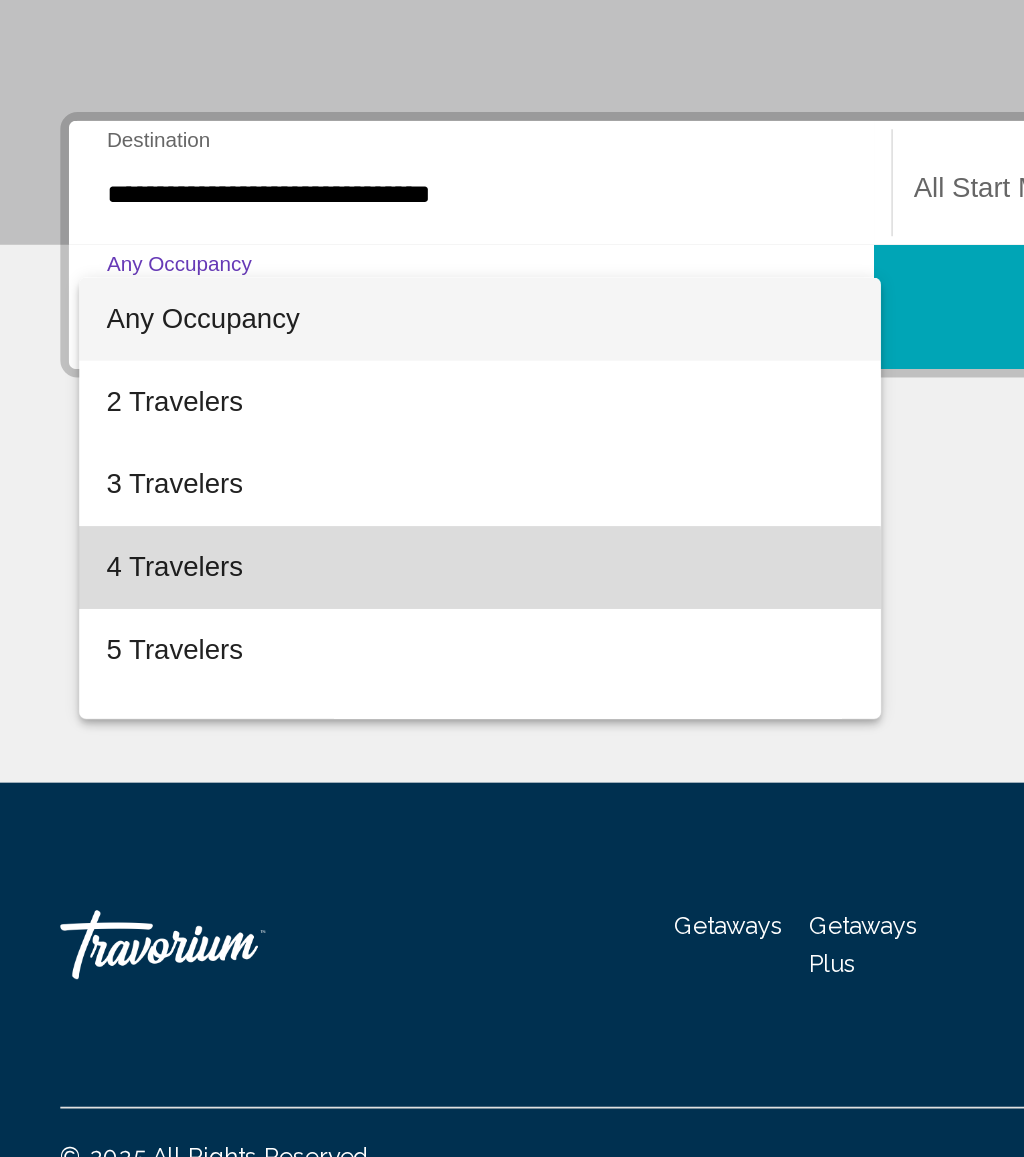 click on "4 Travelers" at bounding box center [283, 787] 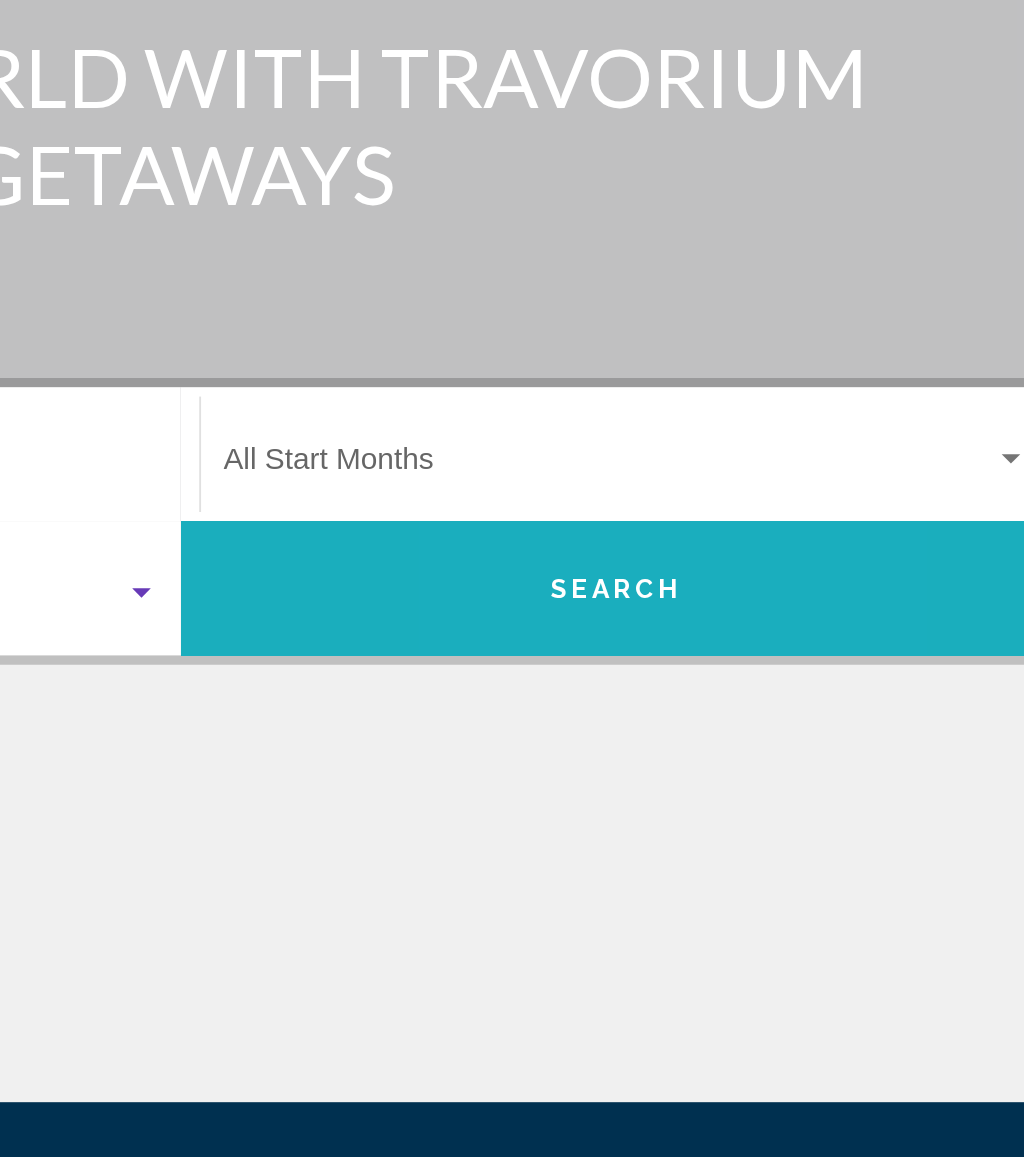 click on "Search" at bounding box center (745, 636) 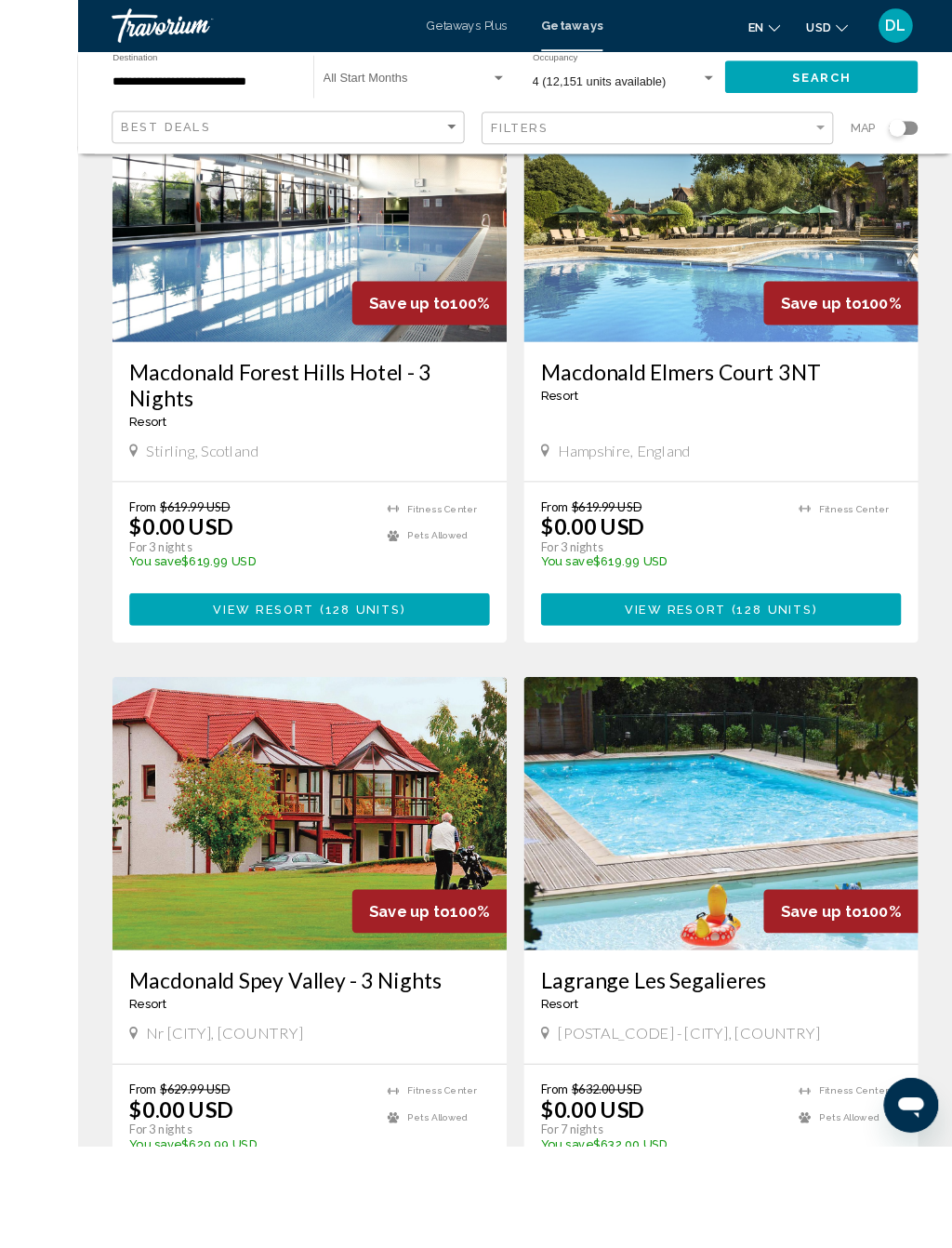 scroll, scrollTop: 940, scrollLeft: 0, axis: vertical 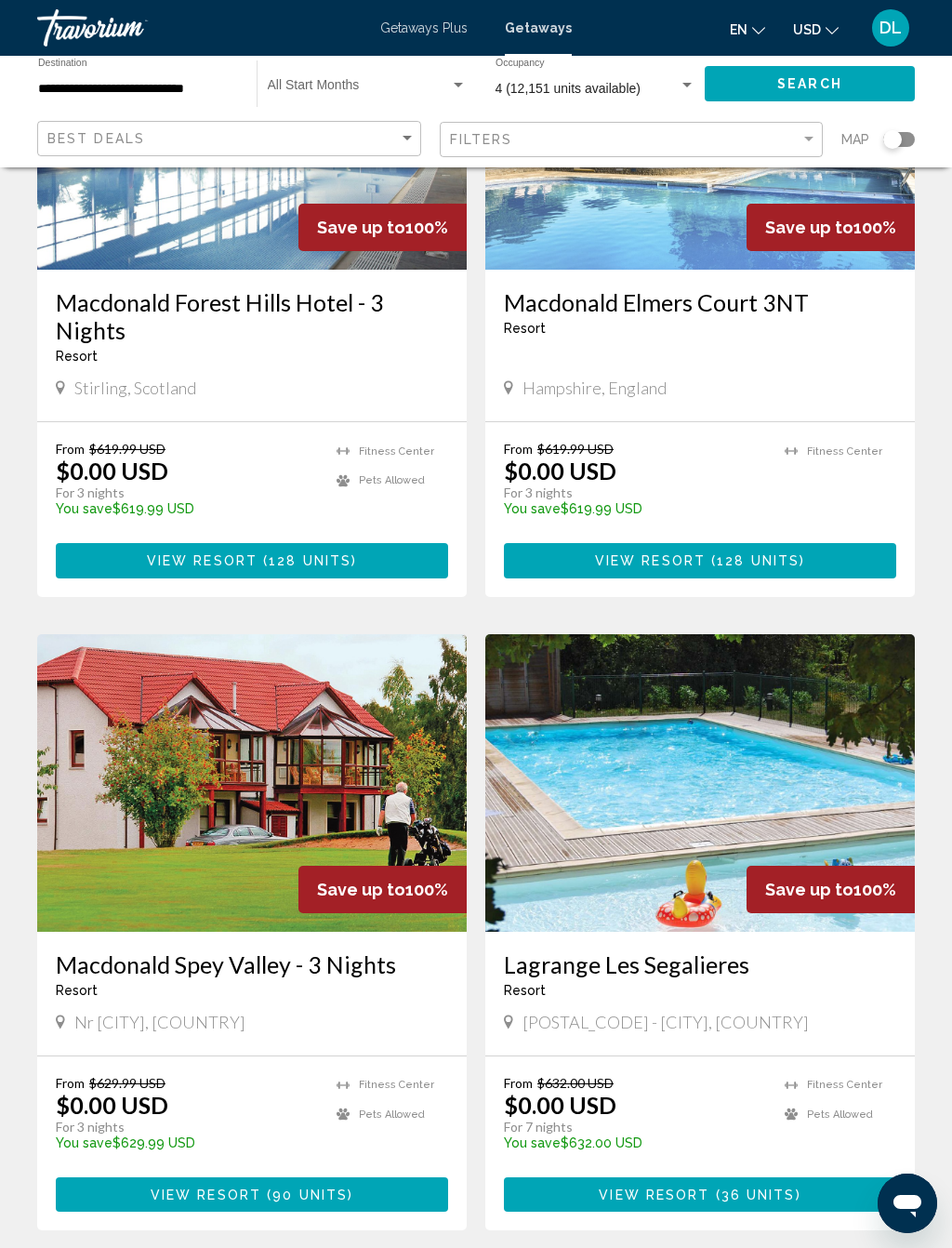 click on "View Resort    ( 128 units )" at bounding box center (252, 560) 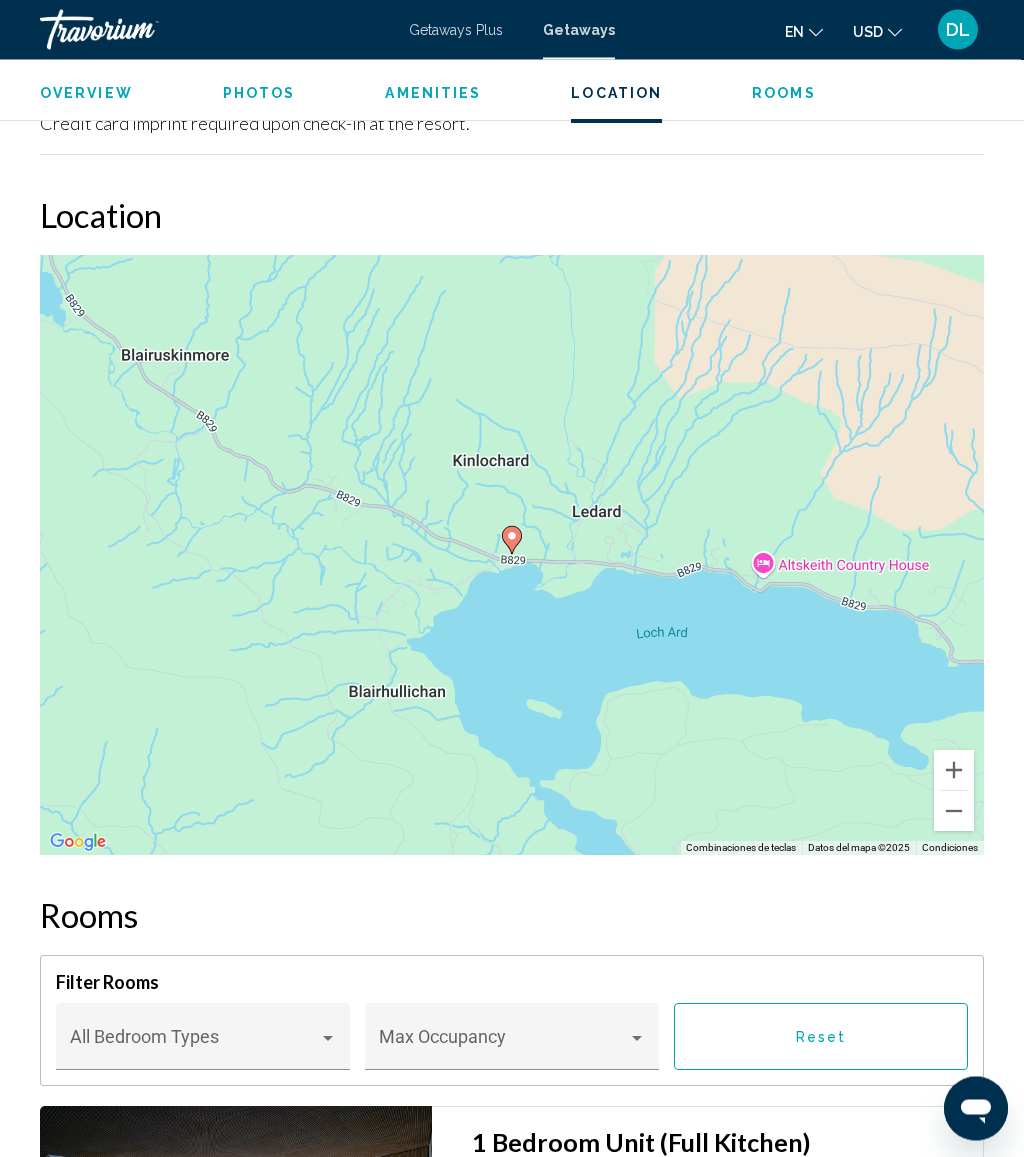 scroll, scrollTop: 2637, scrollLeft: 0, axis: vertical 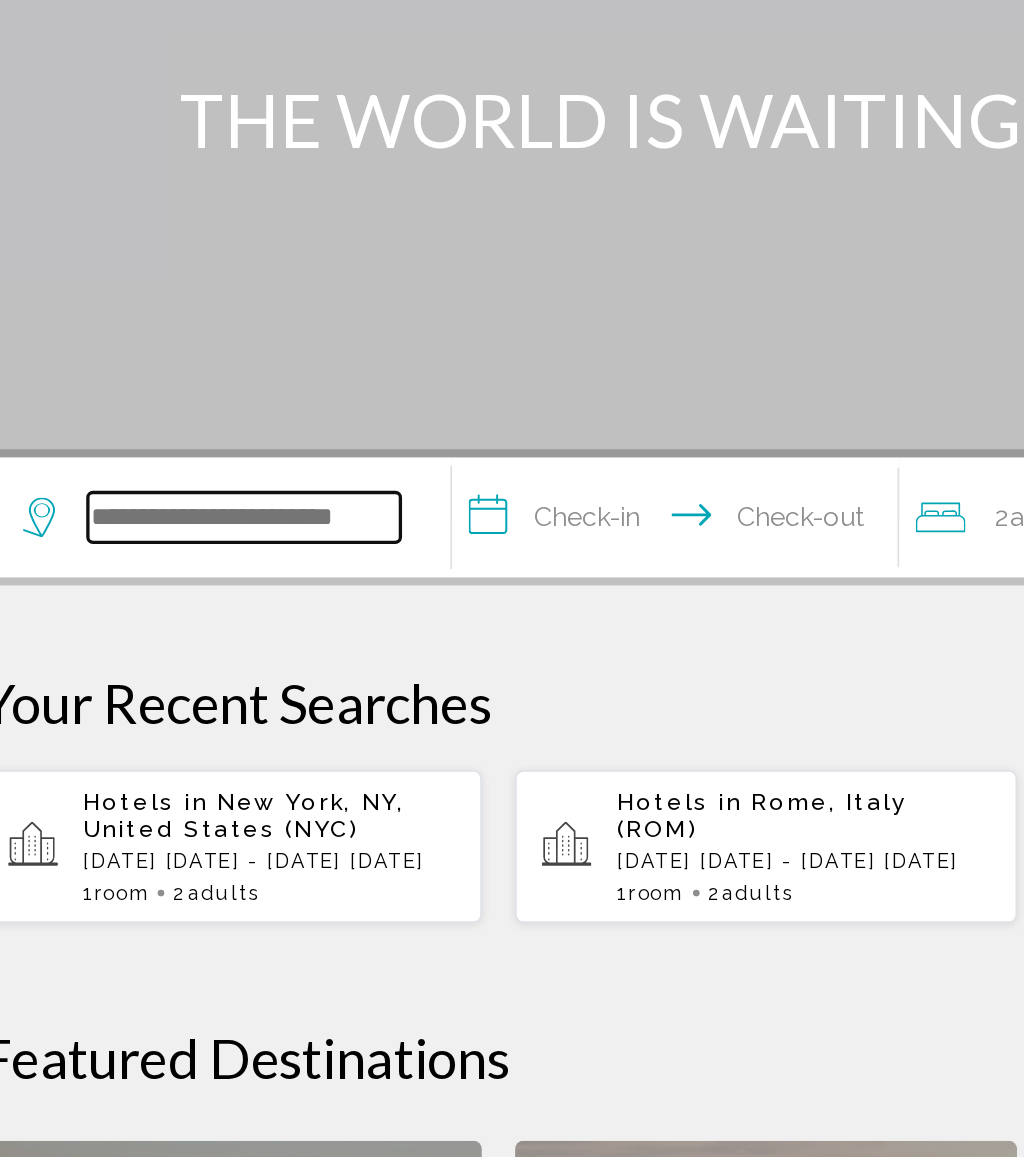 click at bounding box center (198, 600) 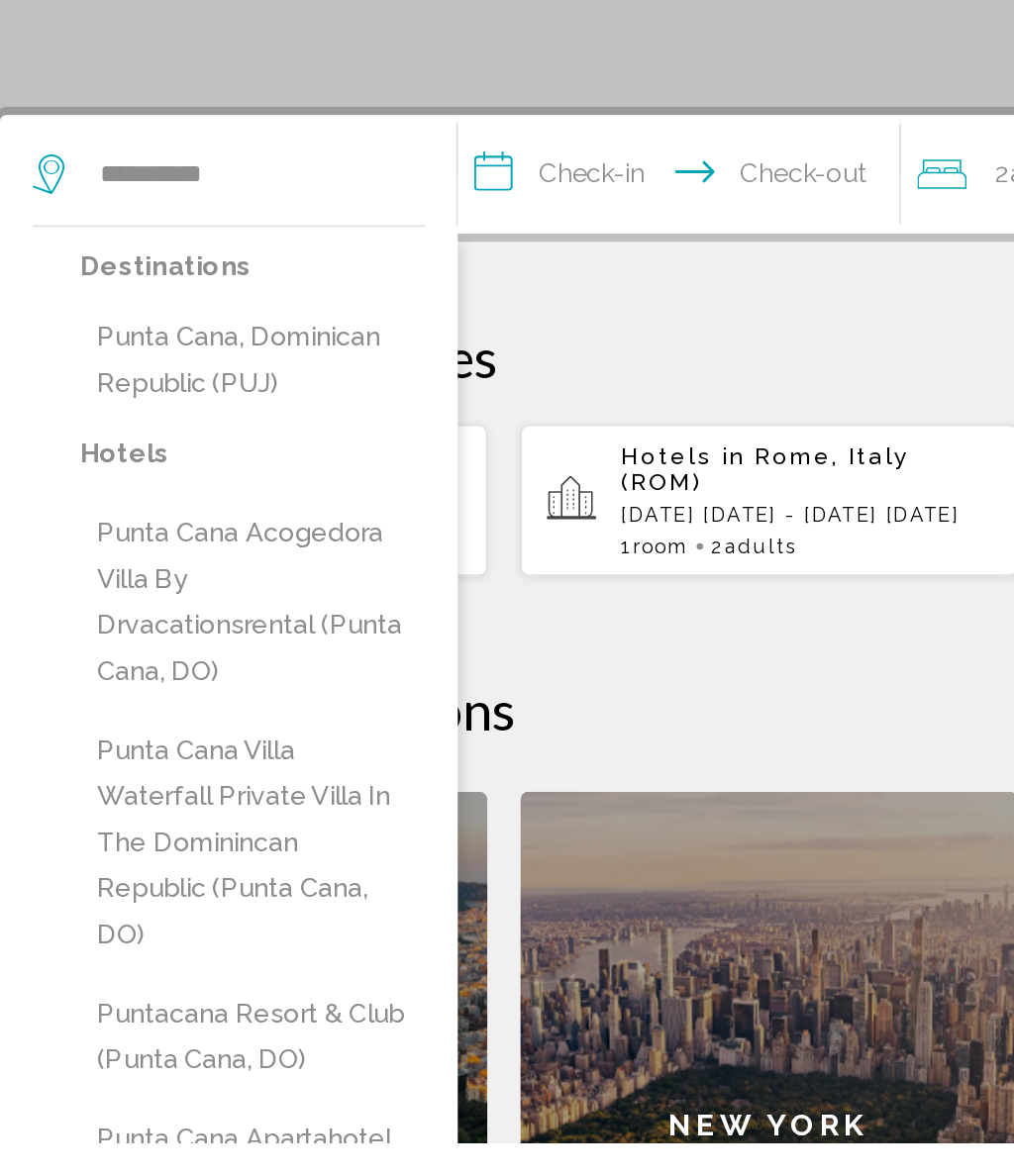 click on "Punta Cana, Dominican Republic (PUJ)" at bounding box center [196, 706] 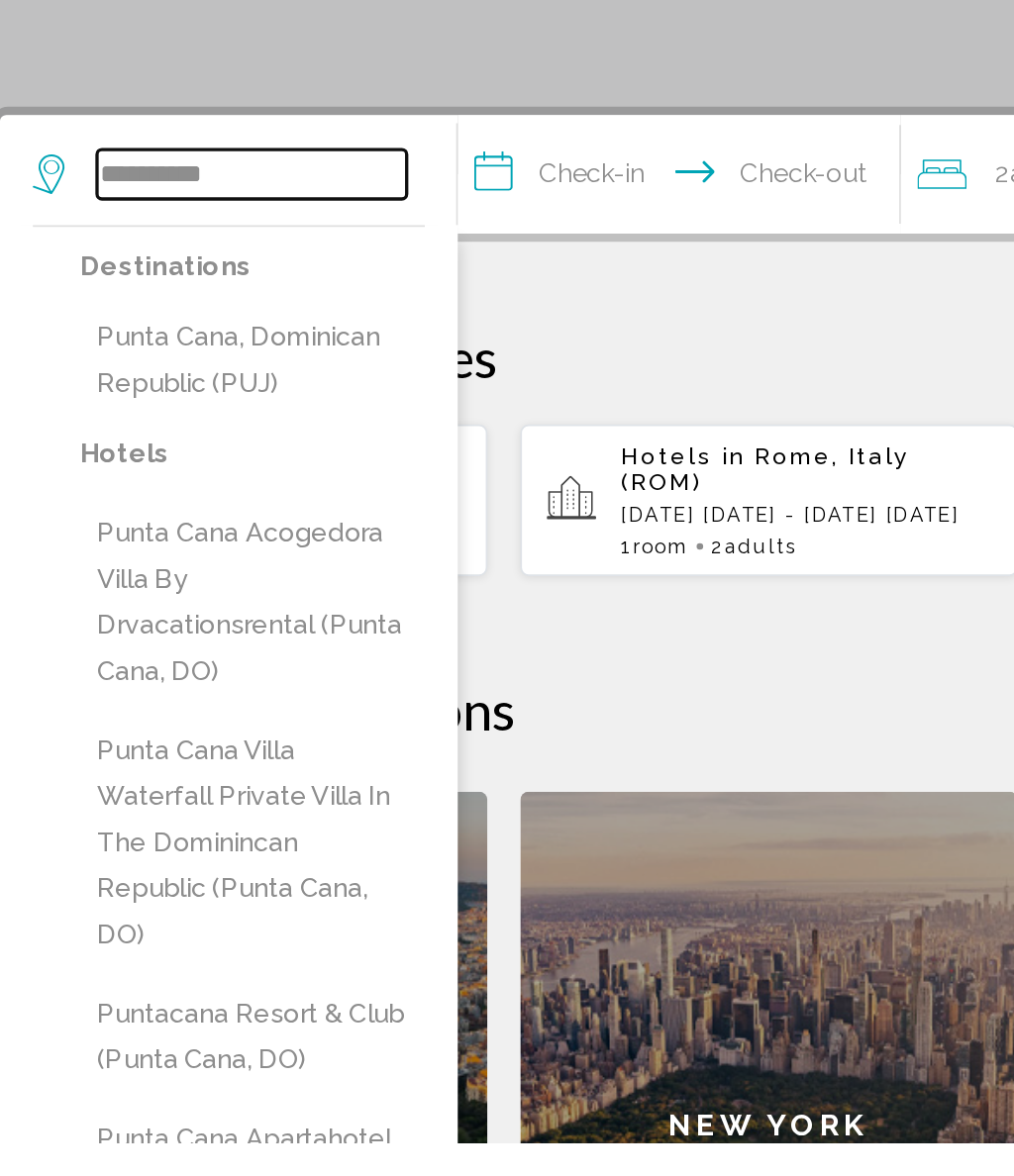 type on "**********" 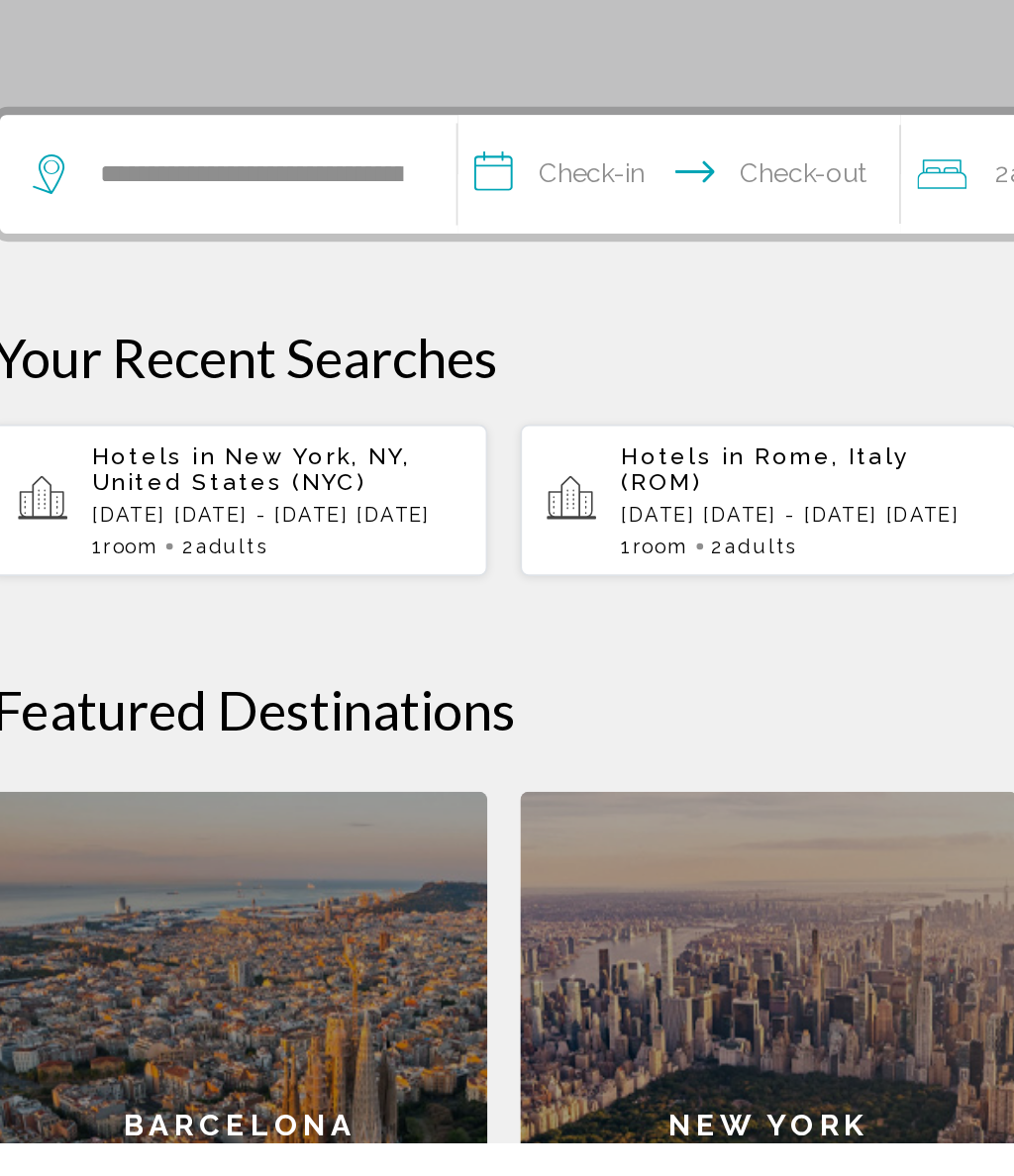 click on "**********" at bounding box center (456, 597) 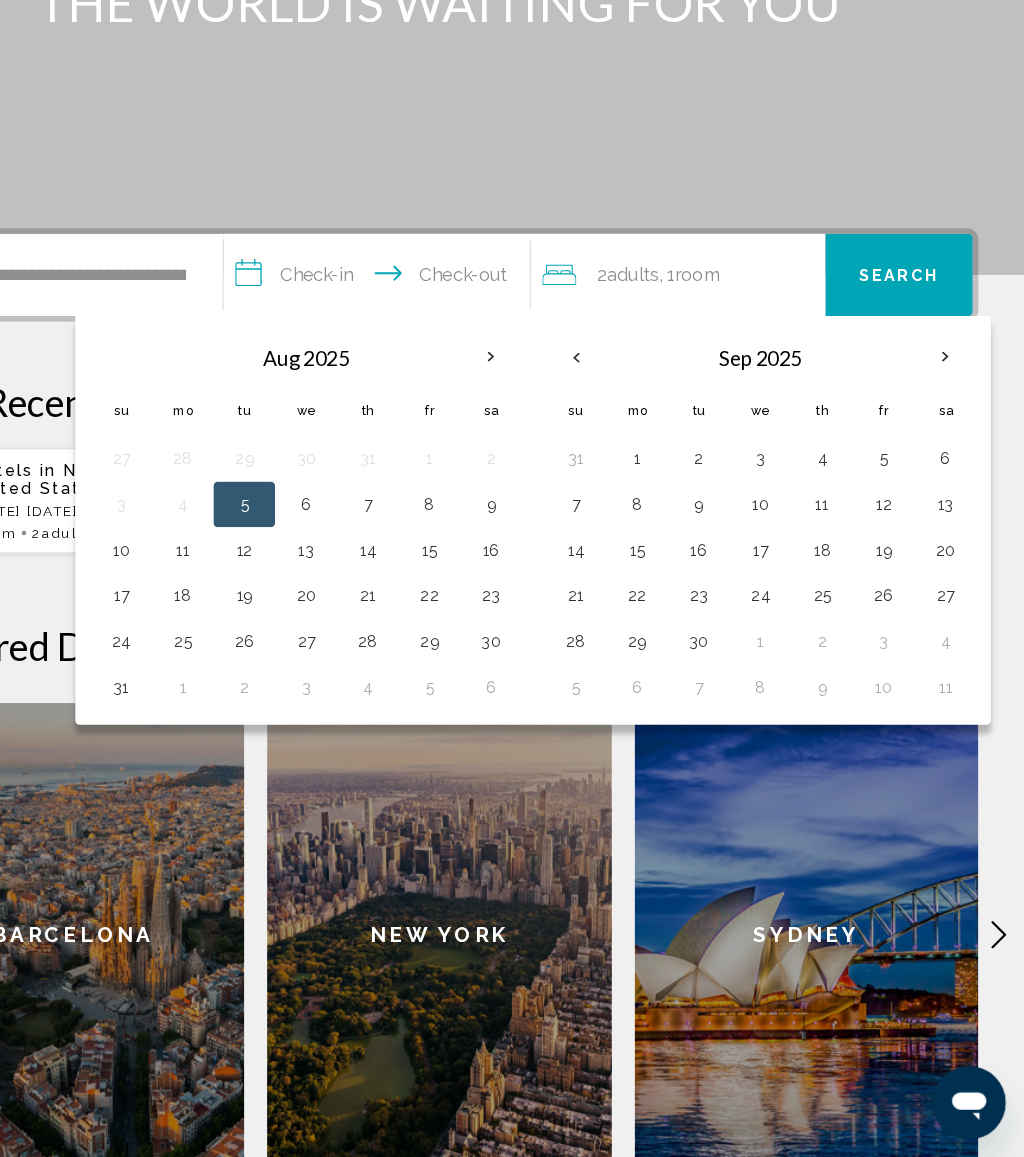 scroll, scrollTop: 215, scrollLeft: 0, axis: vertical 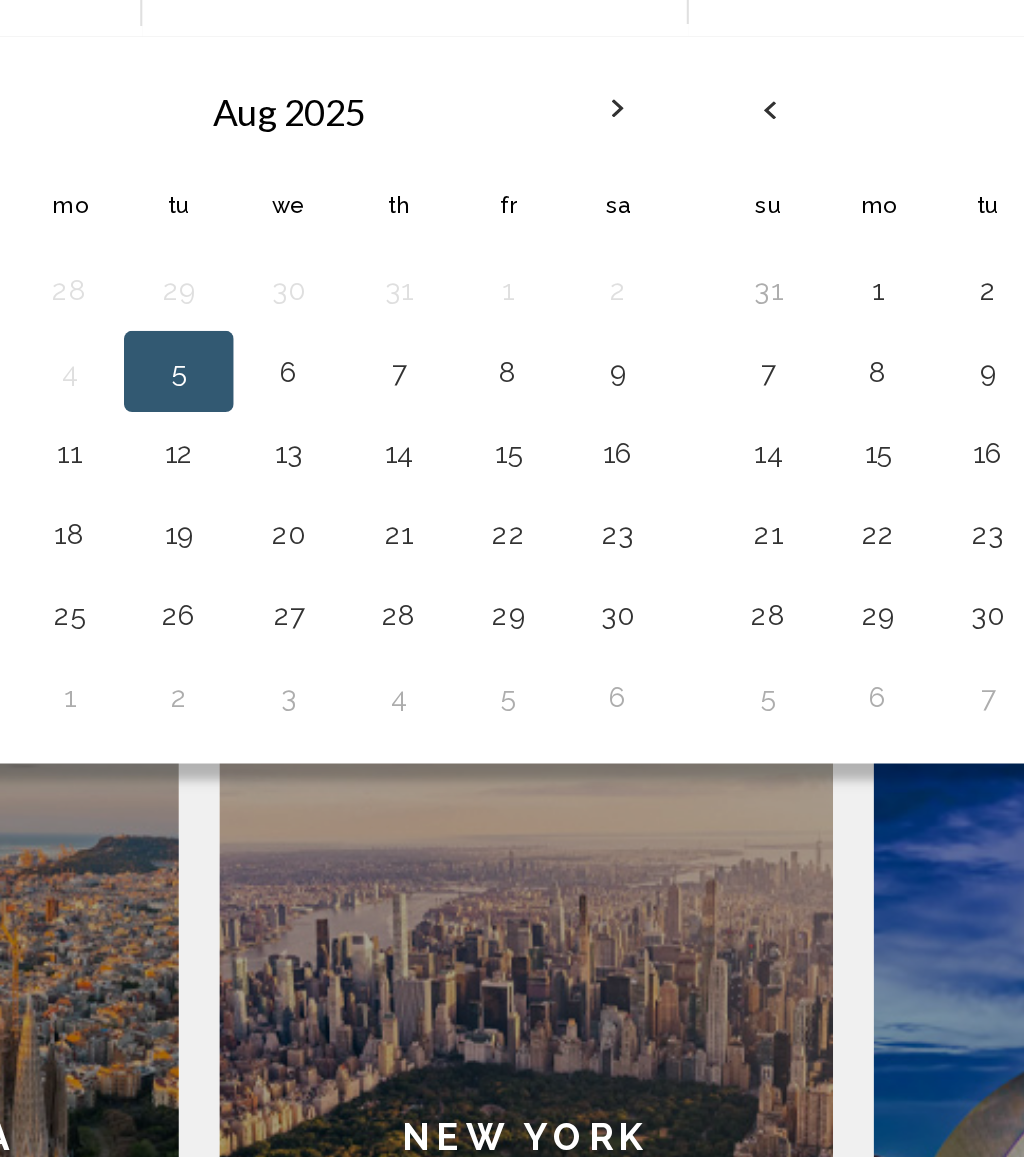 click on "22" at bounding box center (503, 666) 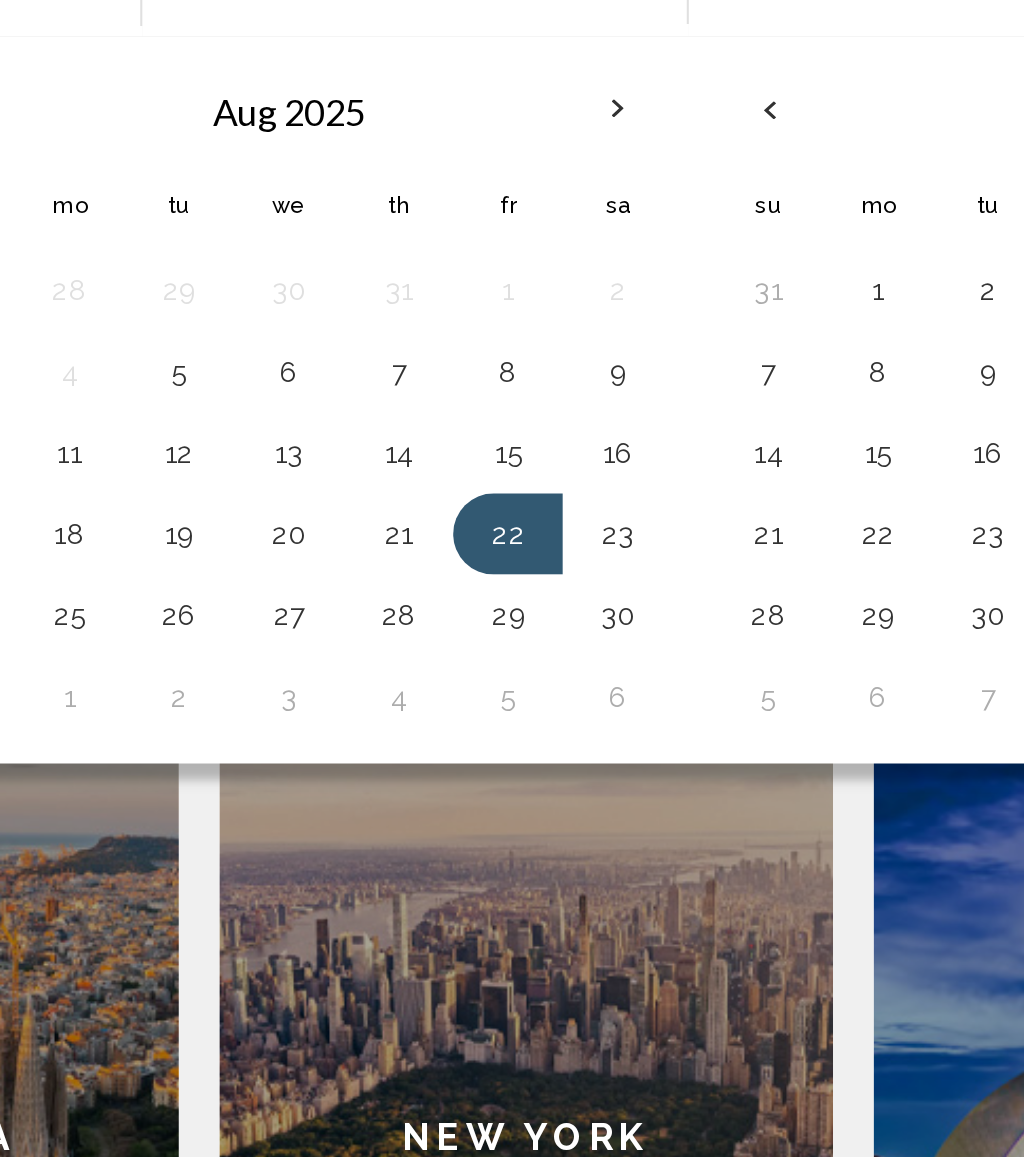 click on "28" at bounding box center [449, 706] 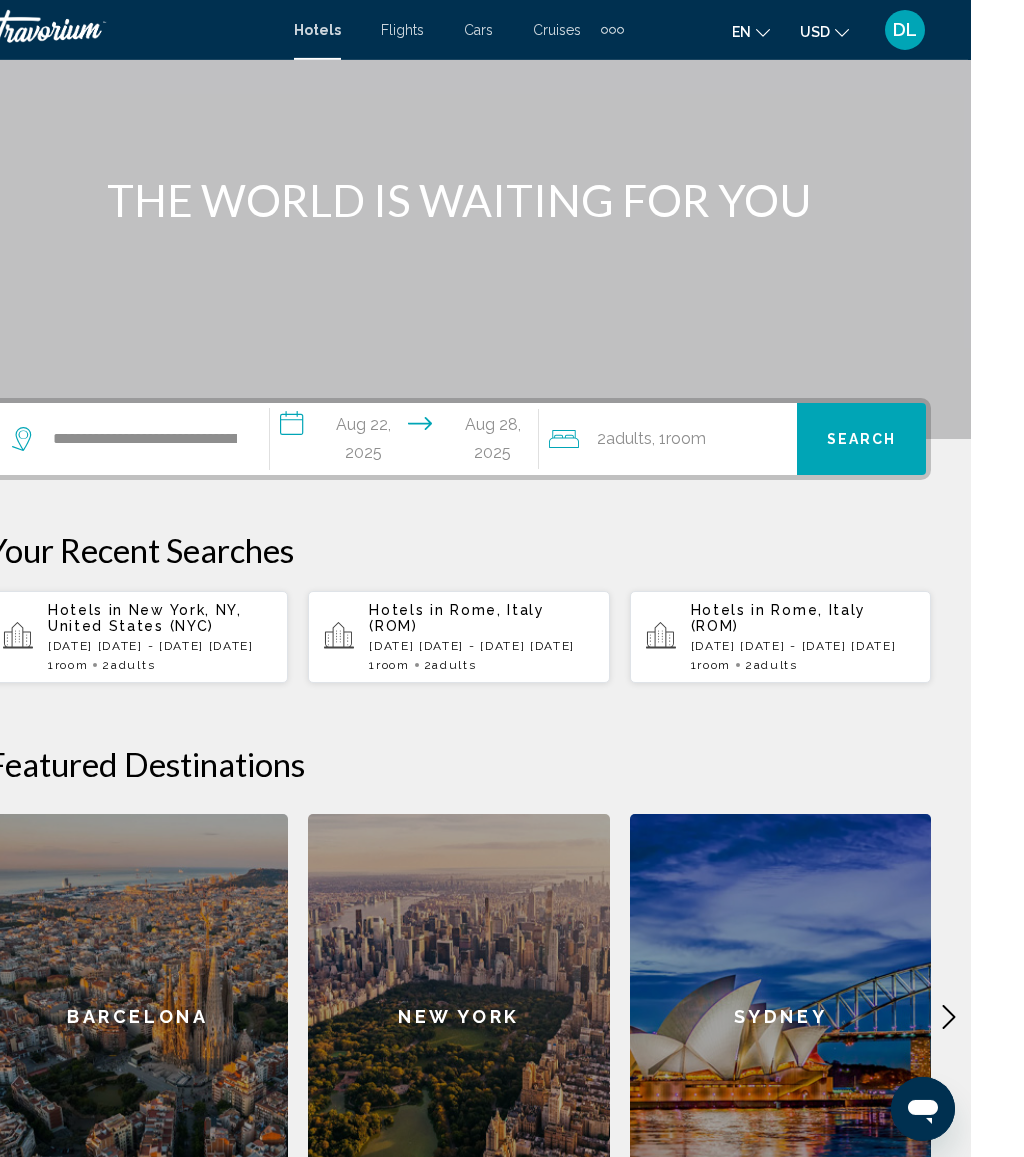 scroll, scrollTop: 164, scrollLeft: 0, axis: vertical 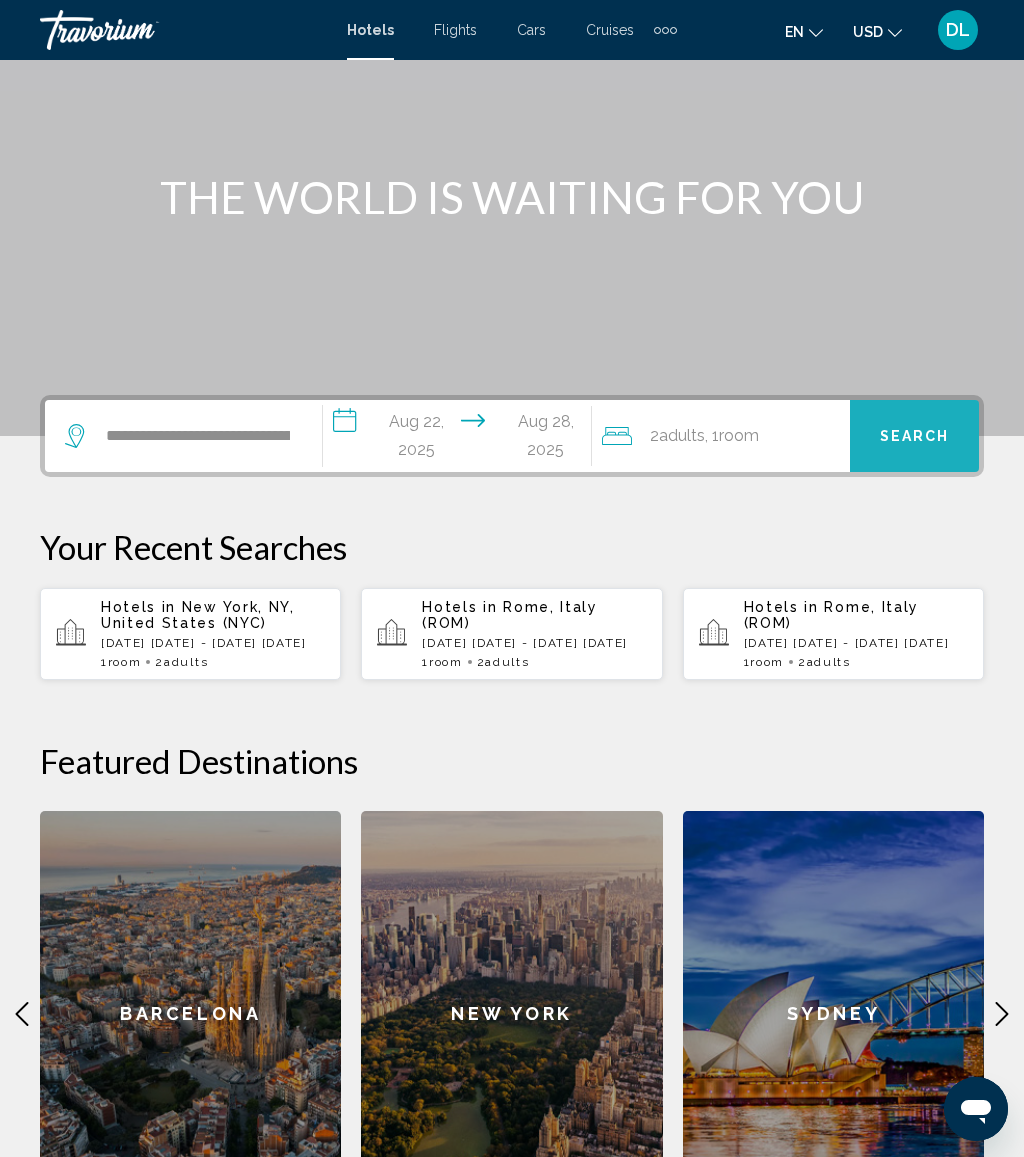 click on "Search" at bounding box center [915, 437] 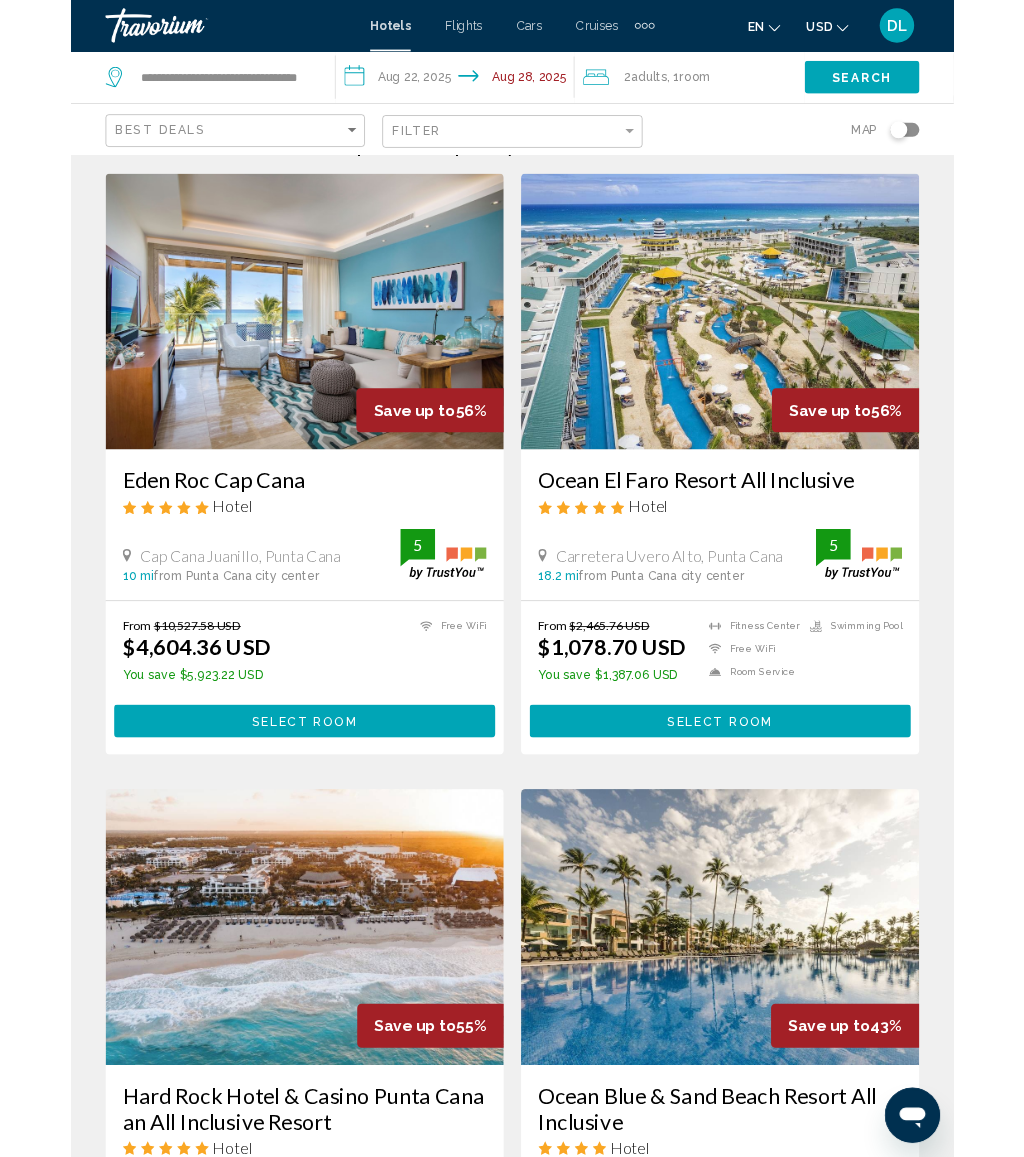 scroll, scrollTop: 0, scrollLeft: 0, axis: both 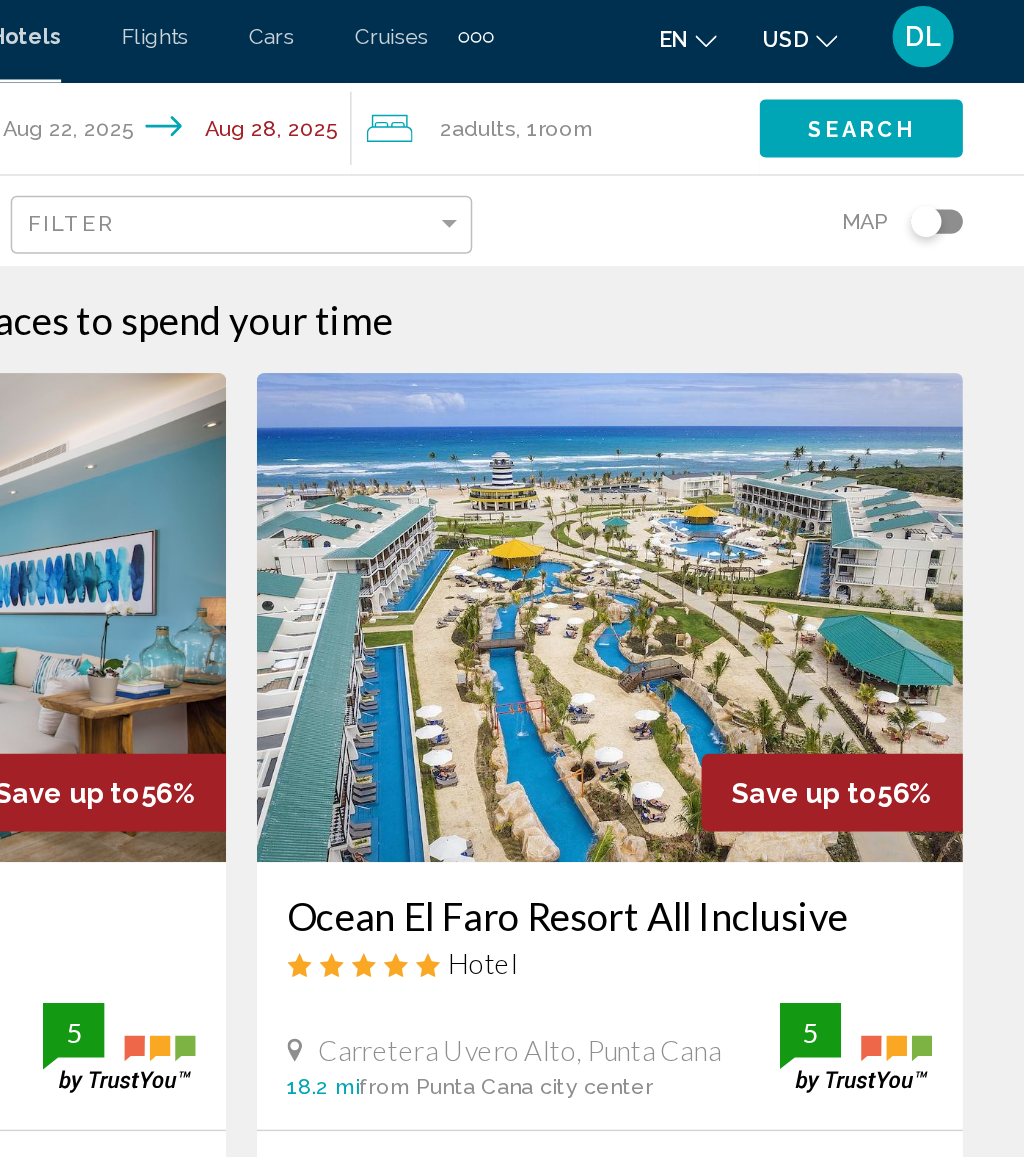 click on "2  Adult Adults , 1  Room rooms" 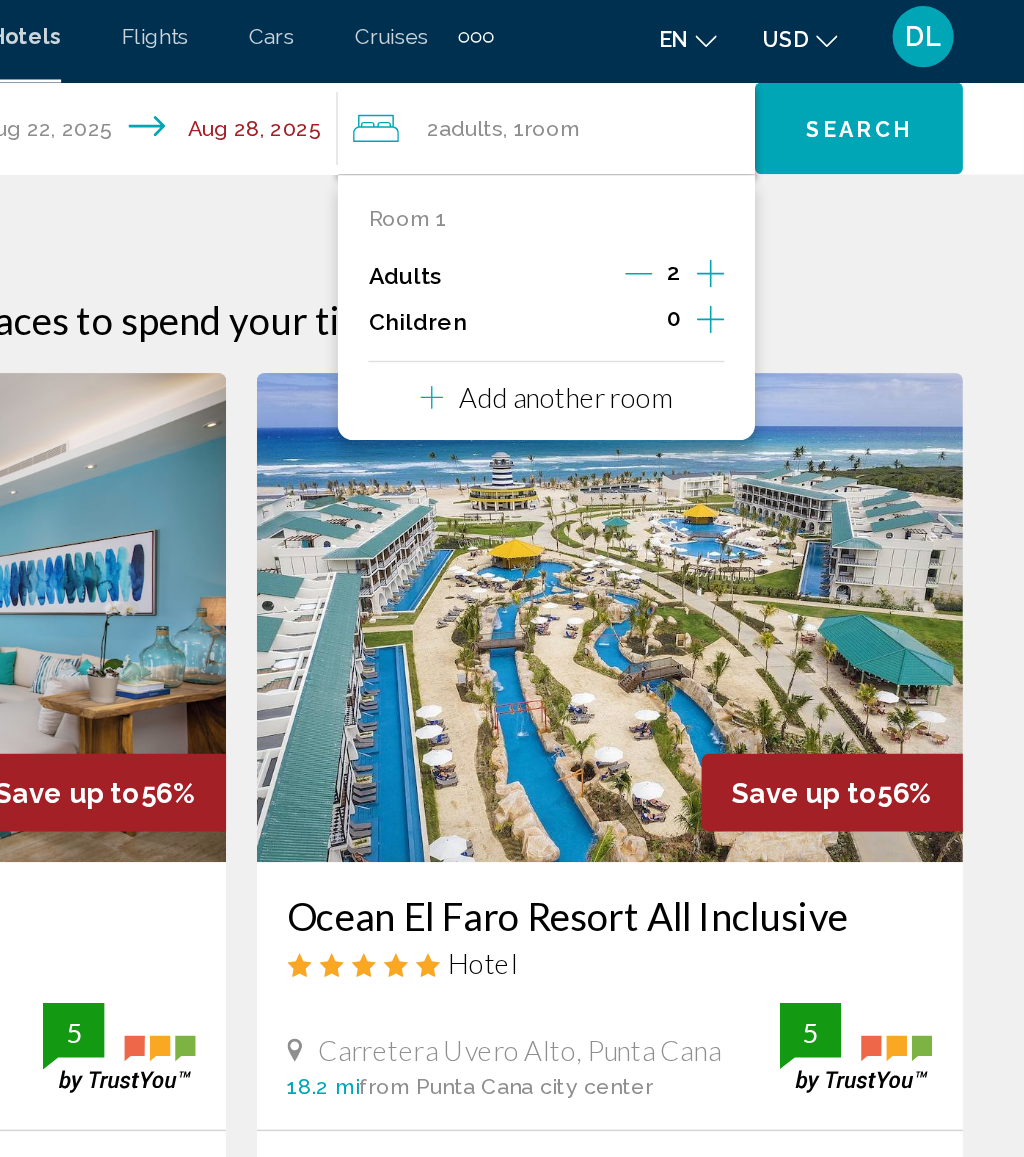 click 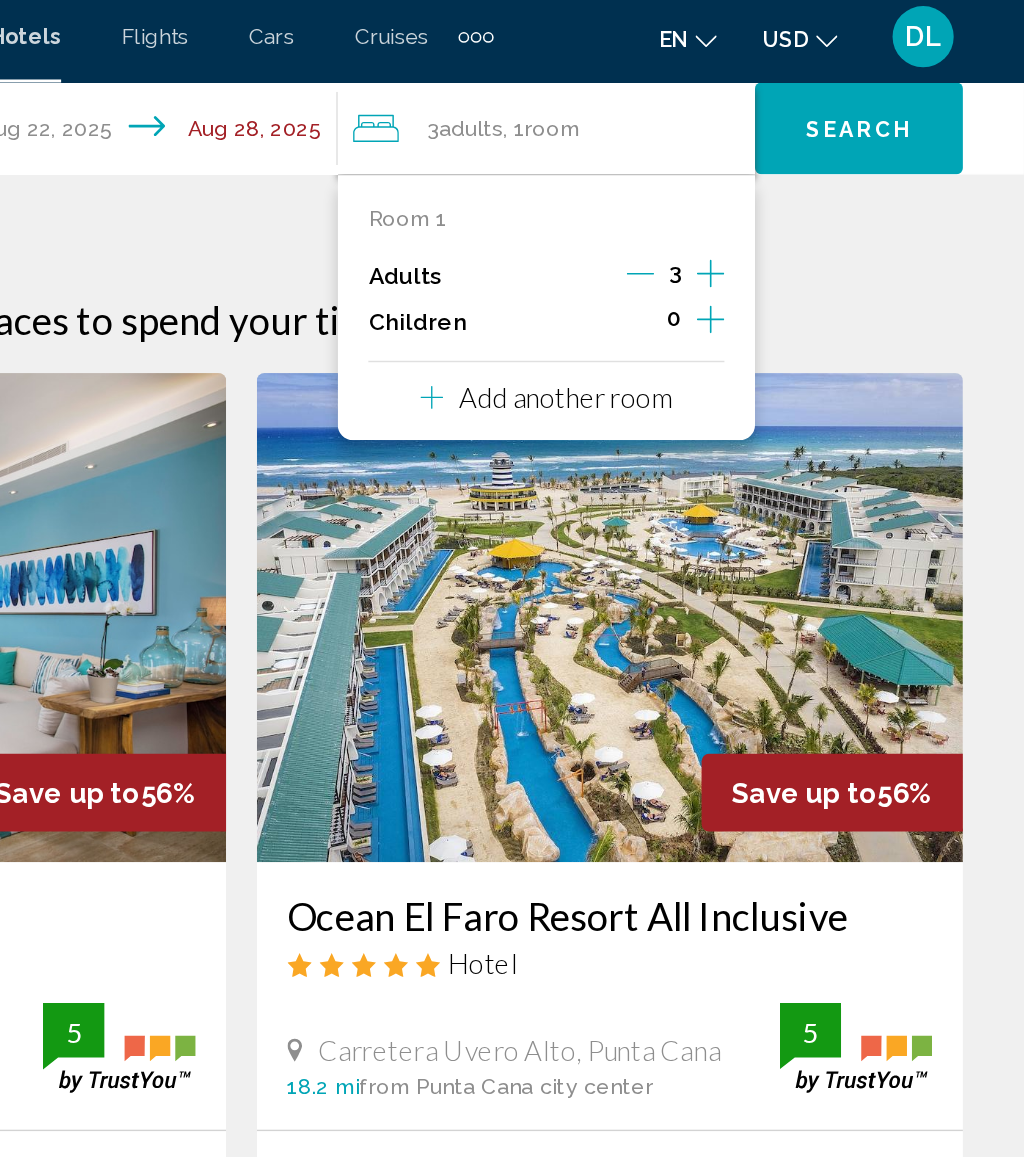 click 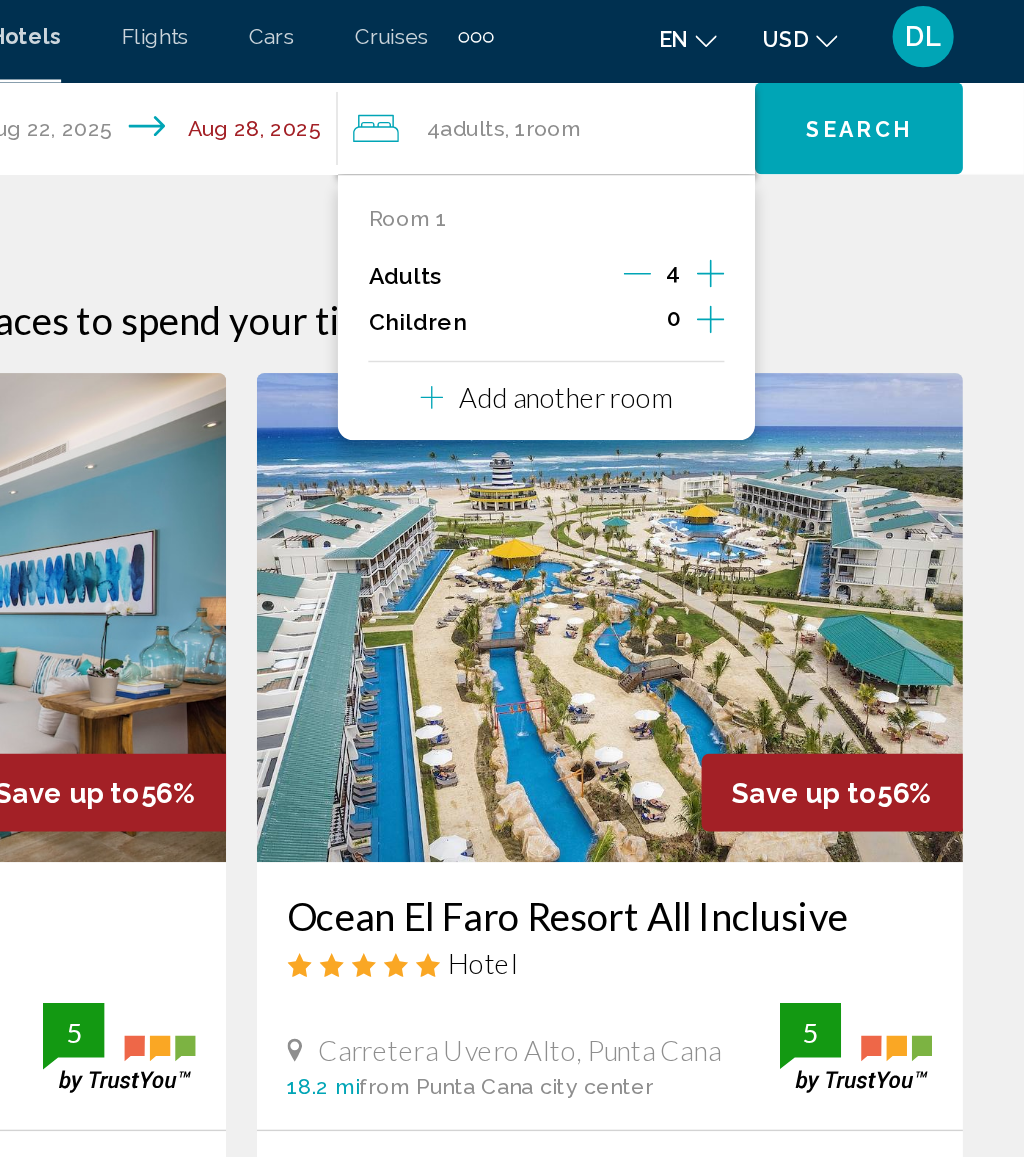 click 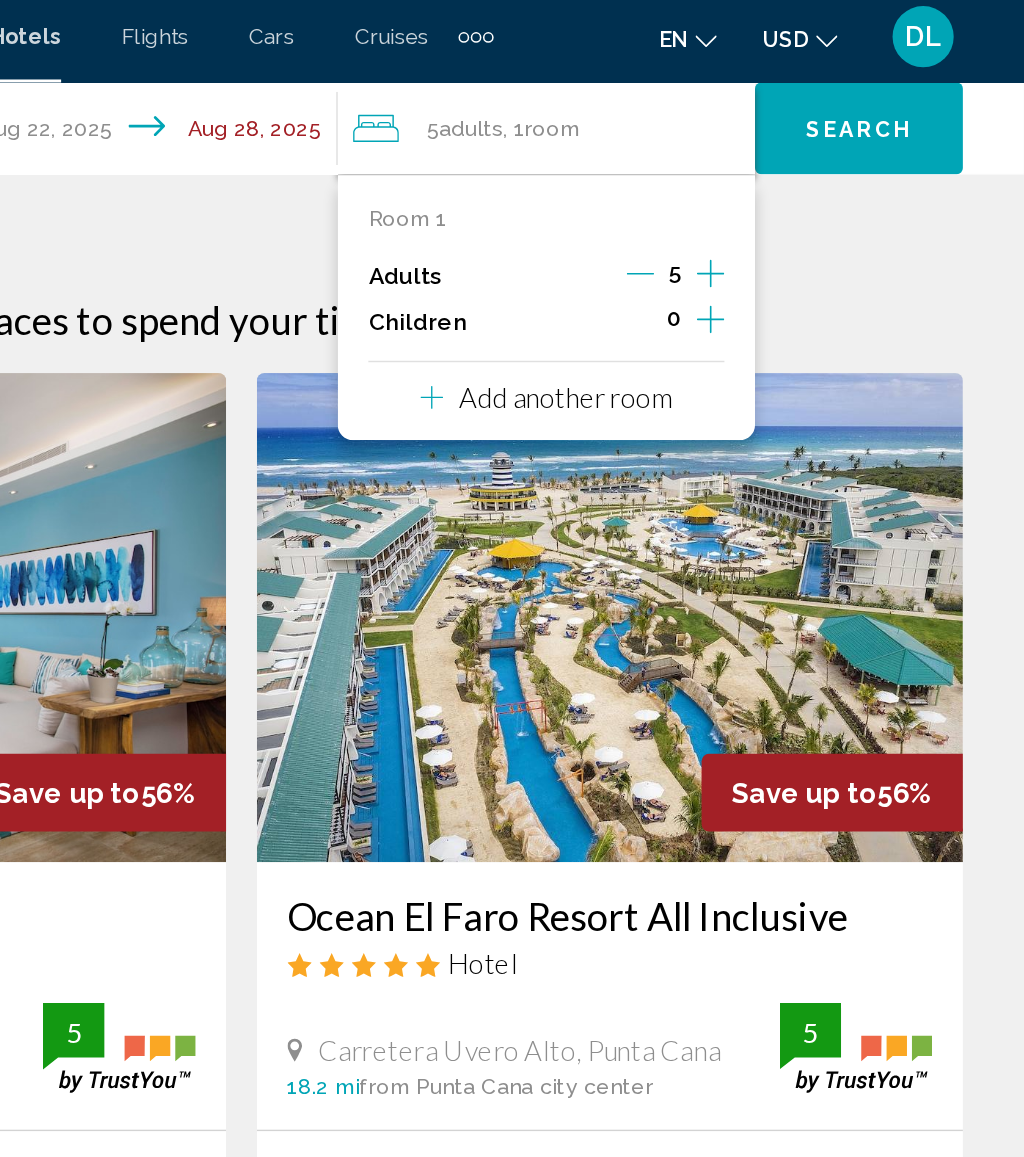 click 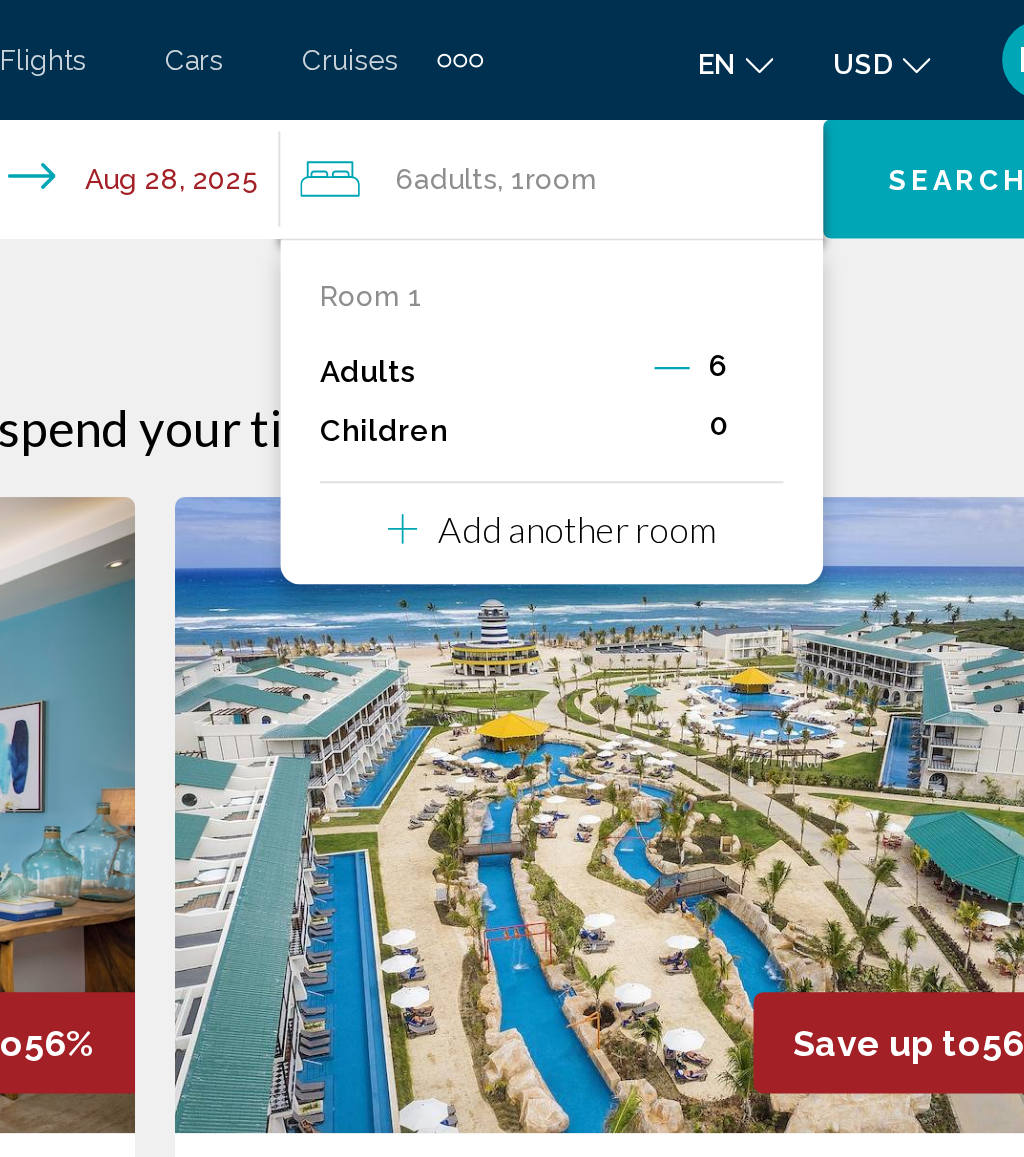 click 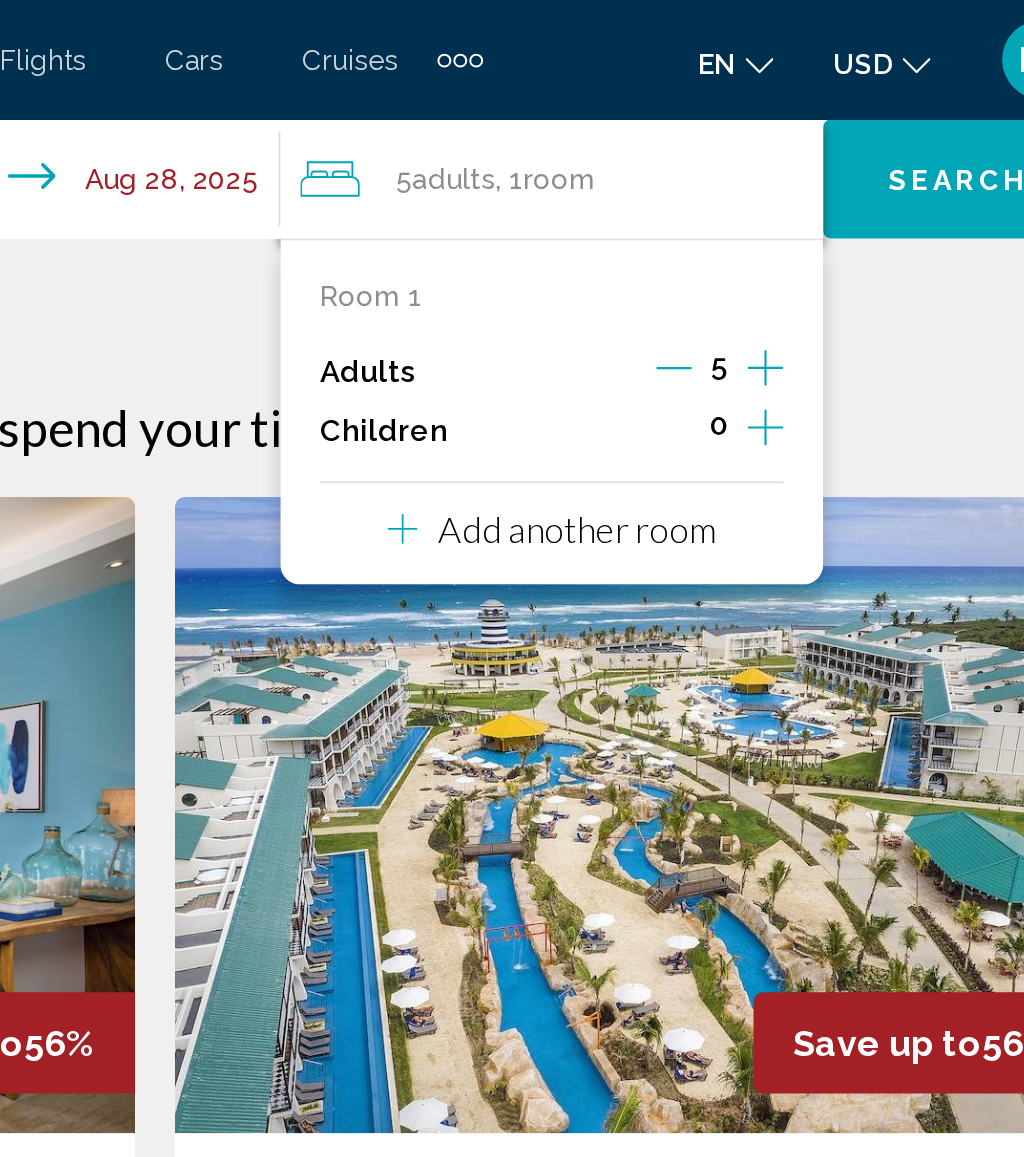 click 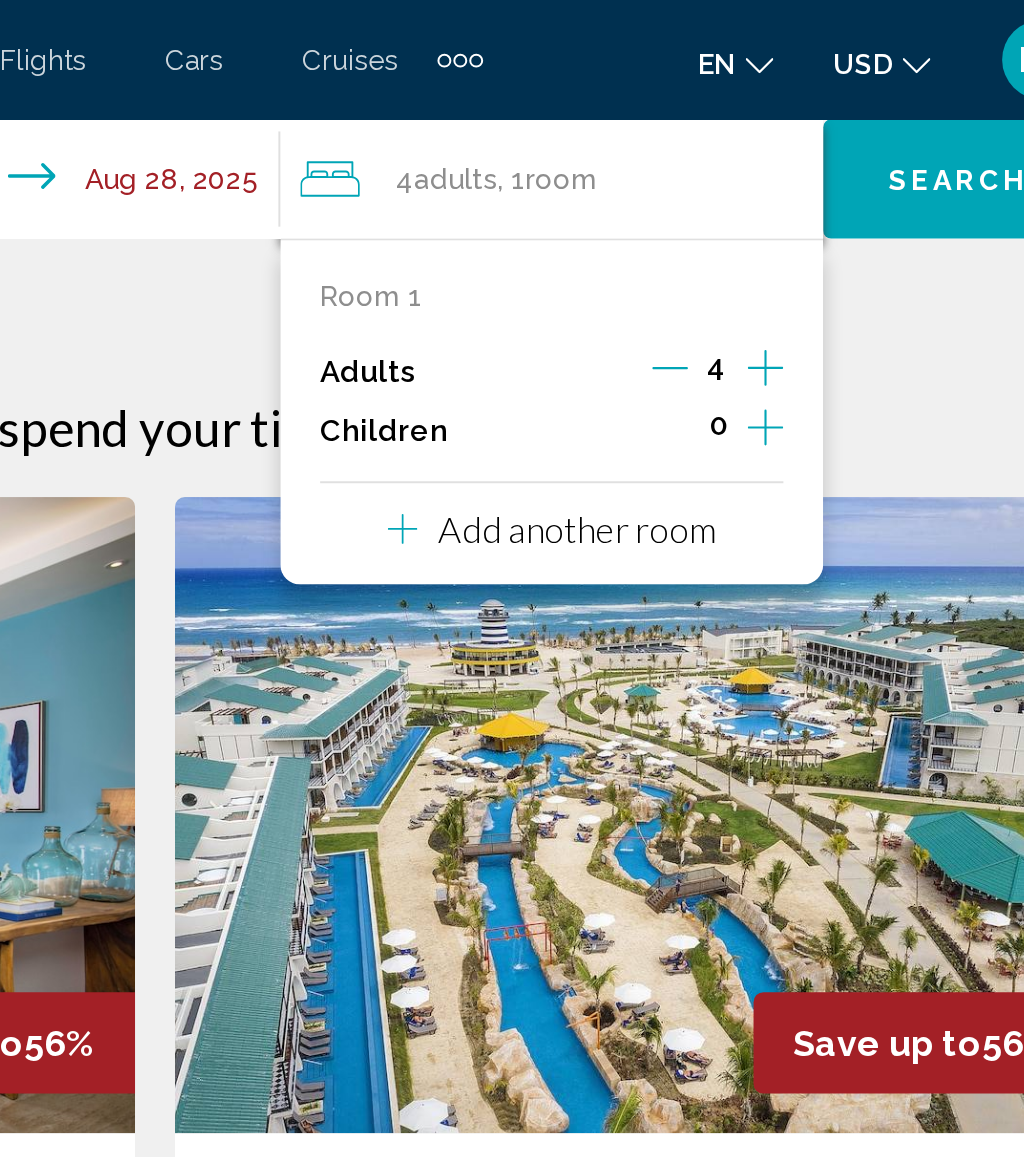 click 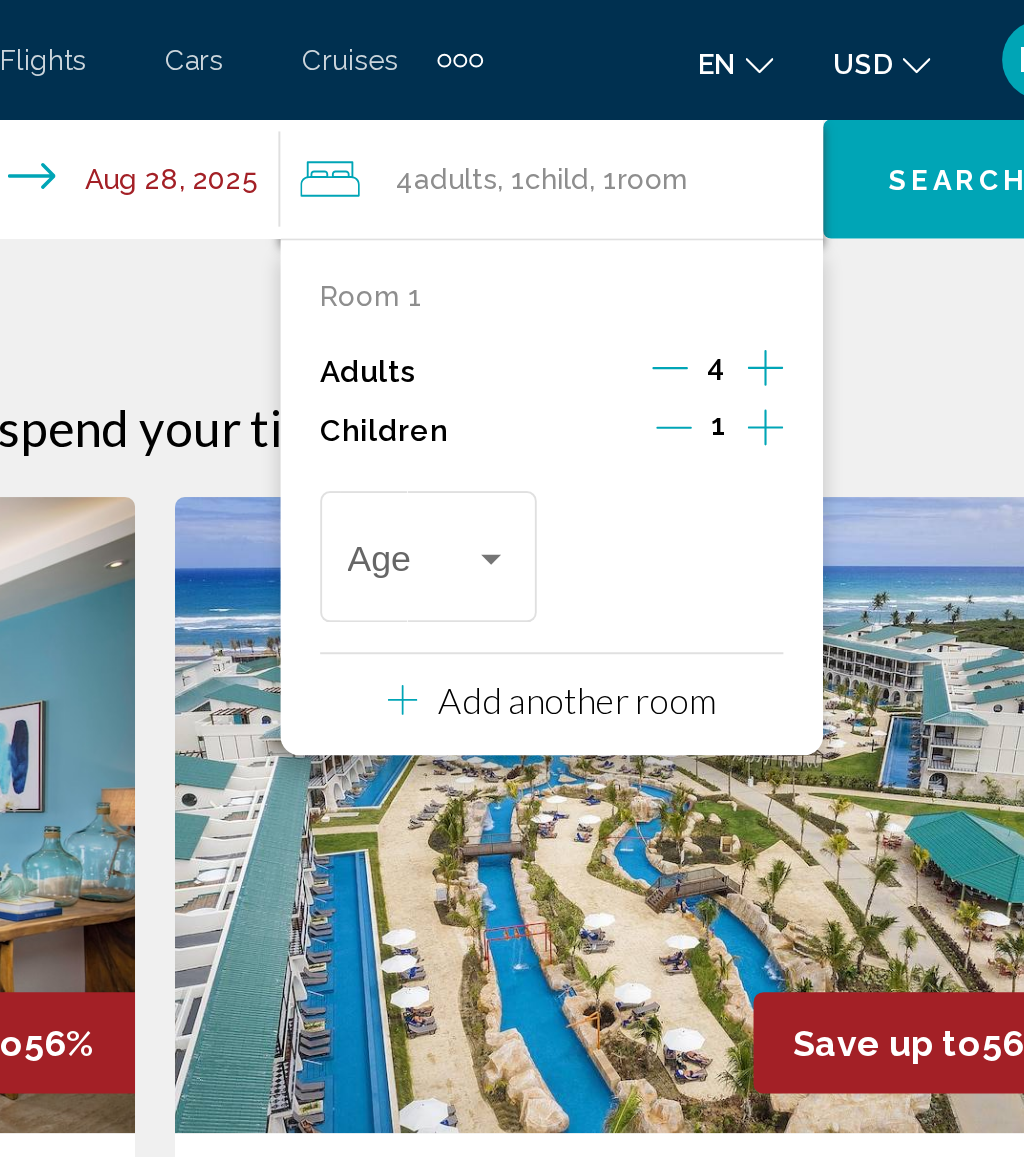 click 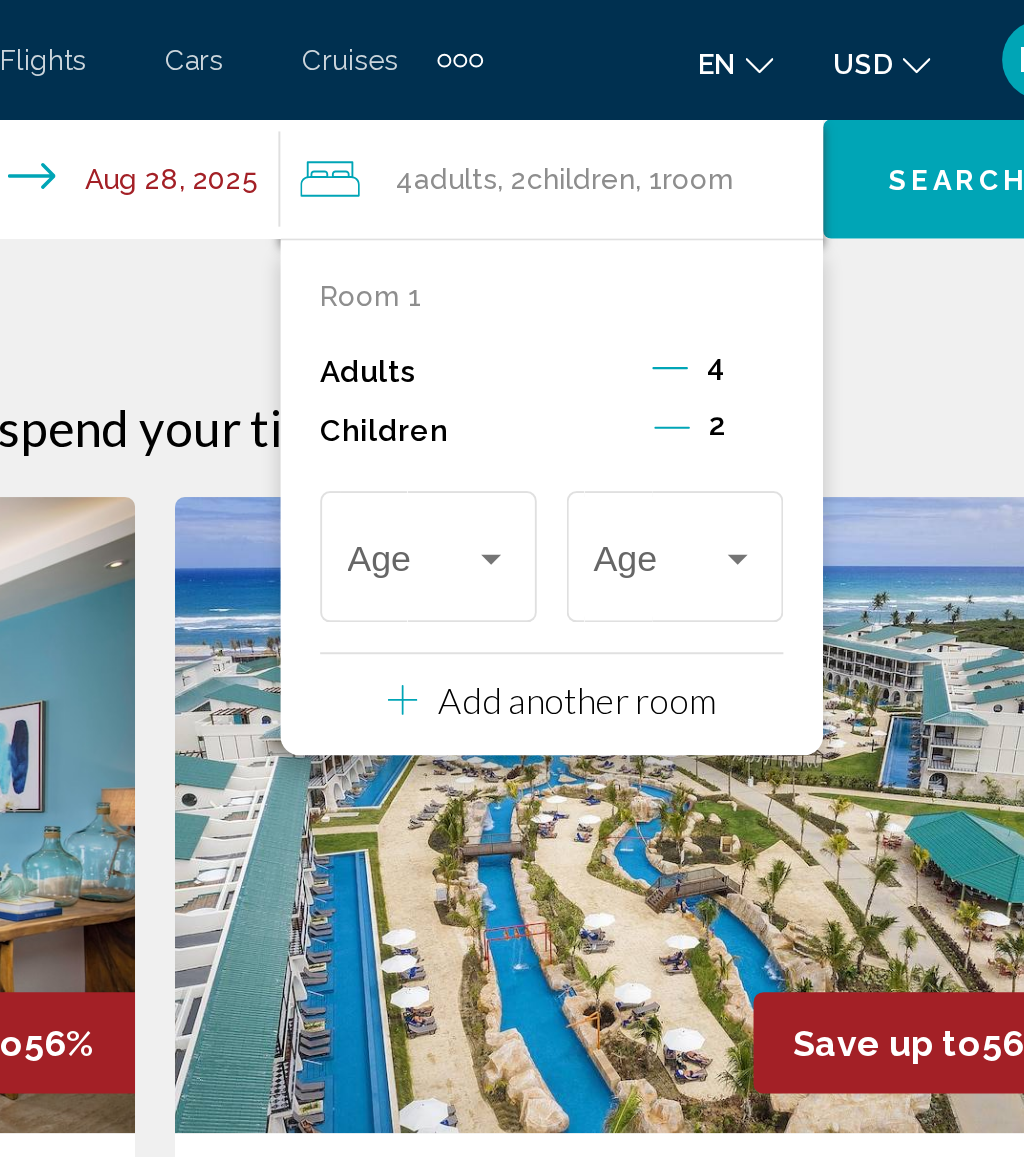 click at bounding box center [805, 281] 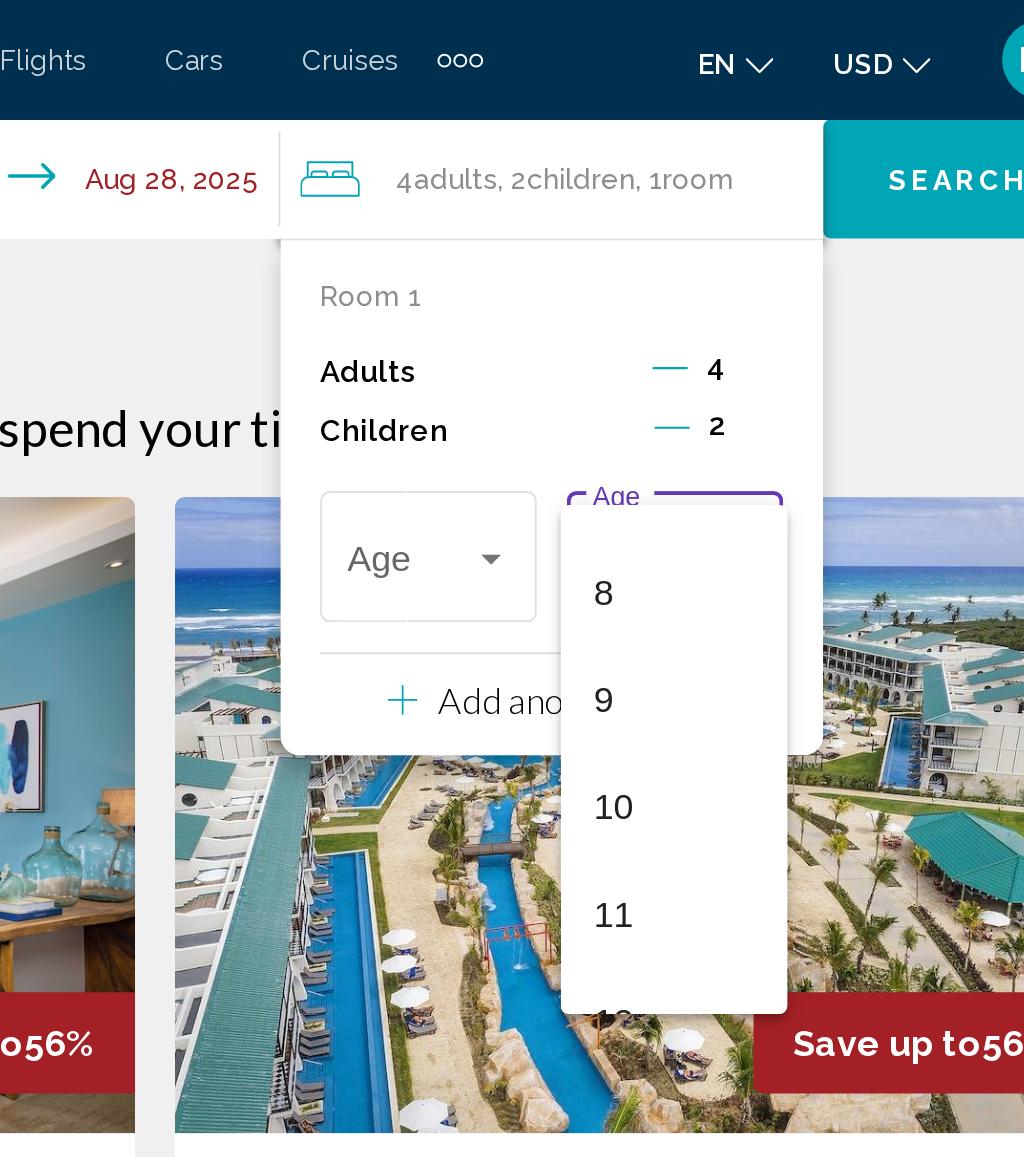 scroll, scrollTop: 503, scrollLeft: 0, axis: vertical 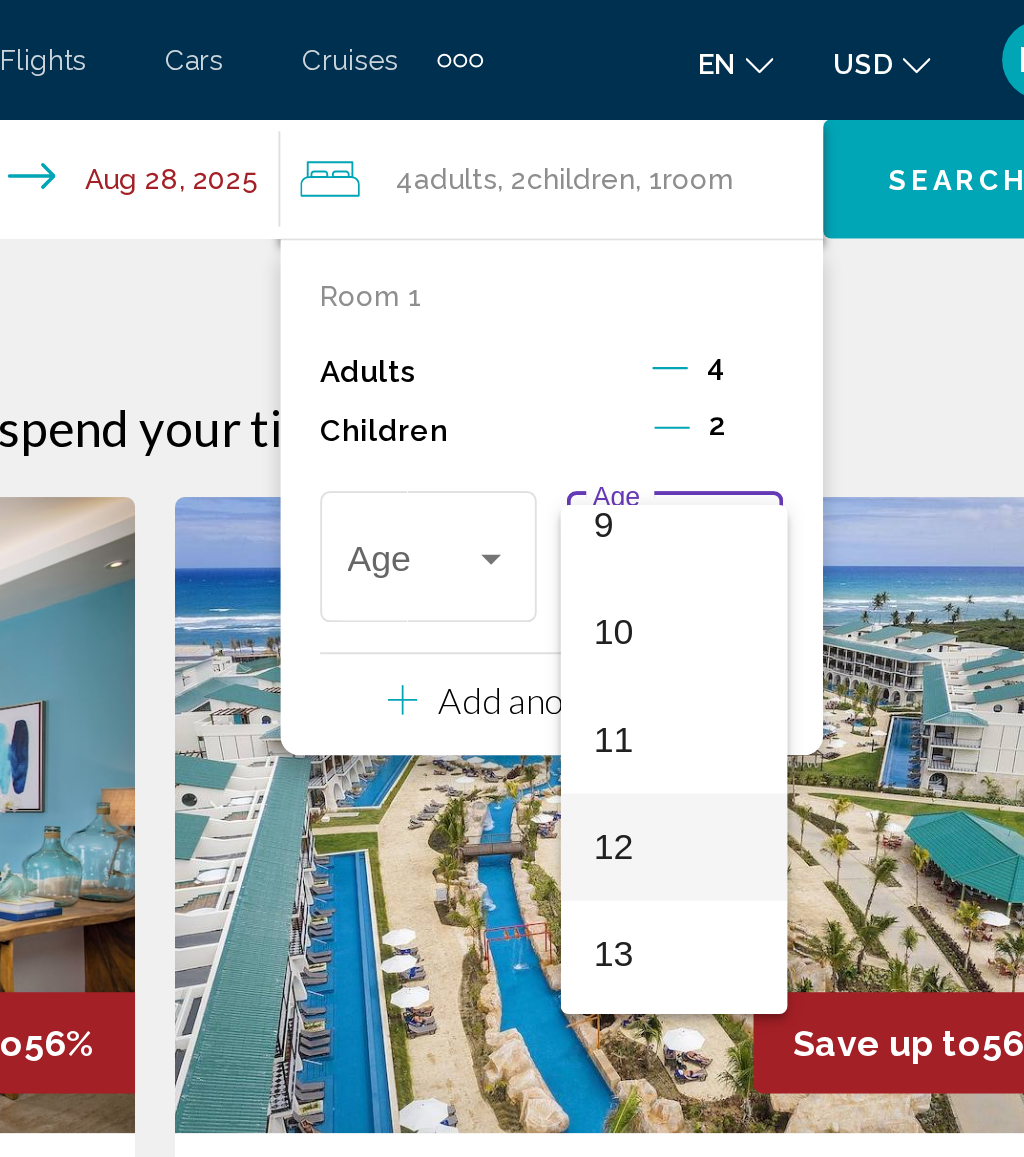 click on "12" at bounding box center [773, 426] 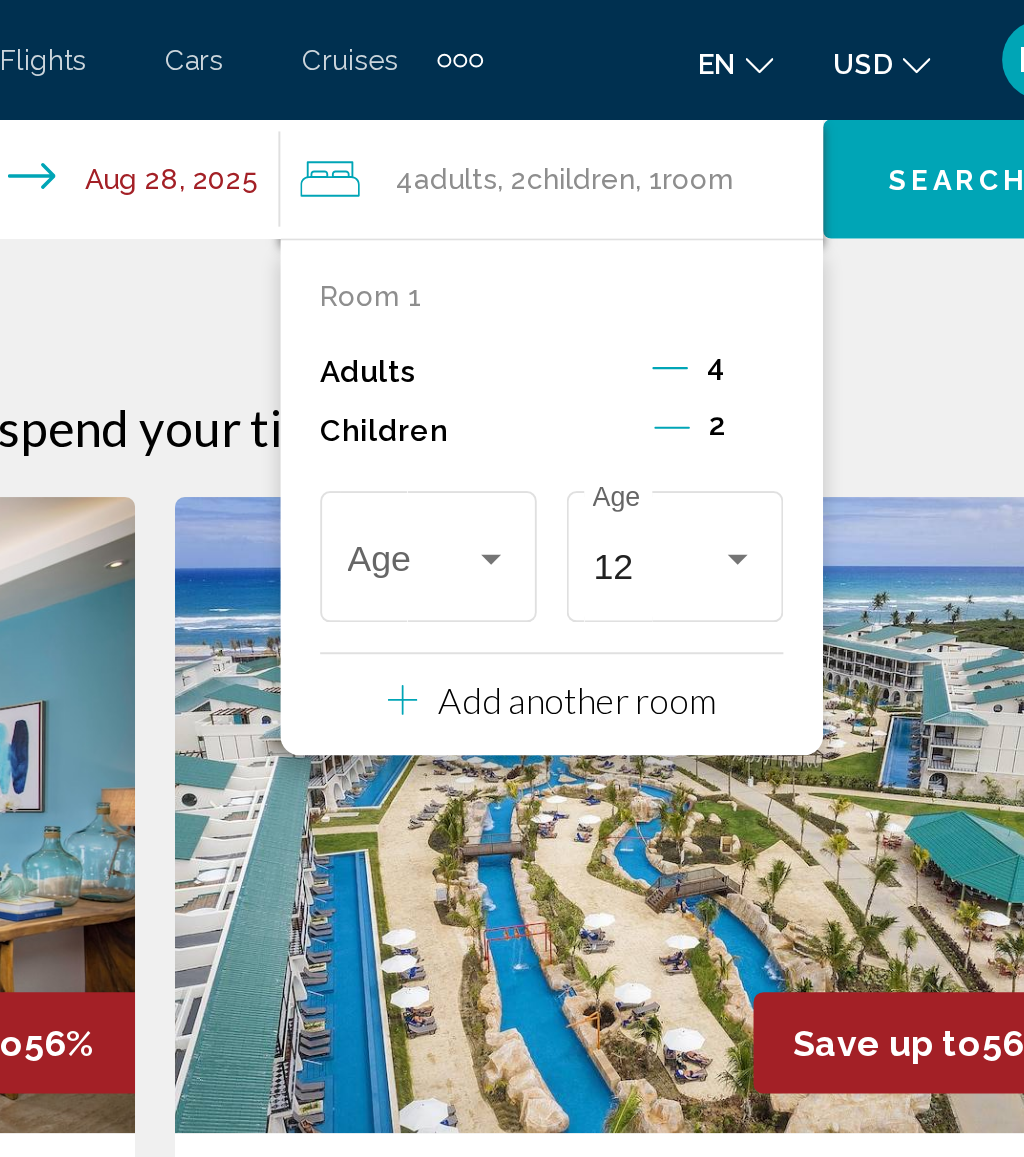 click at bounding box center [681, 281] 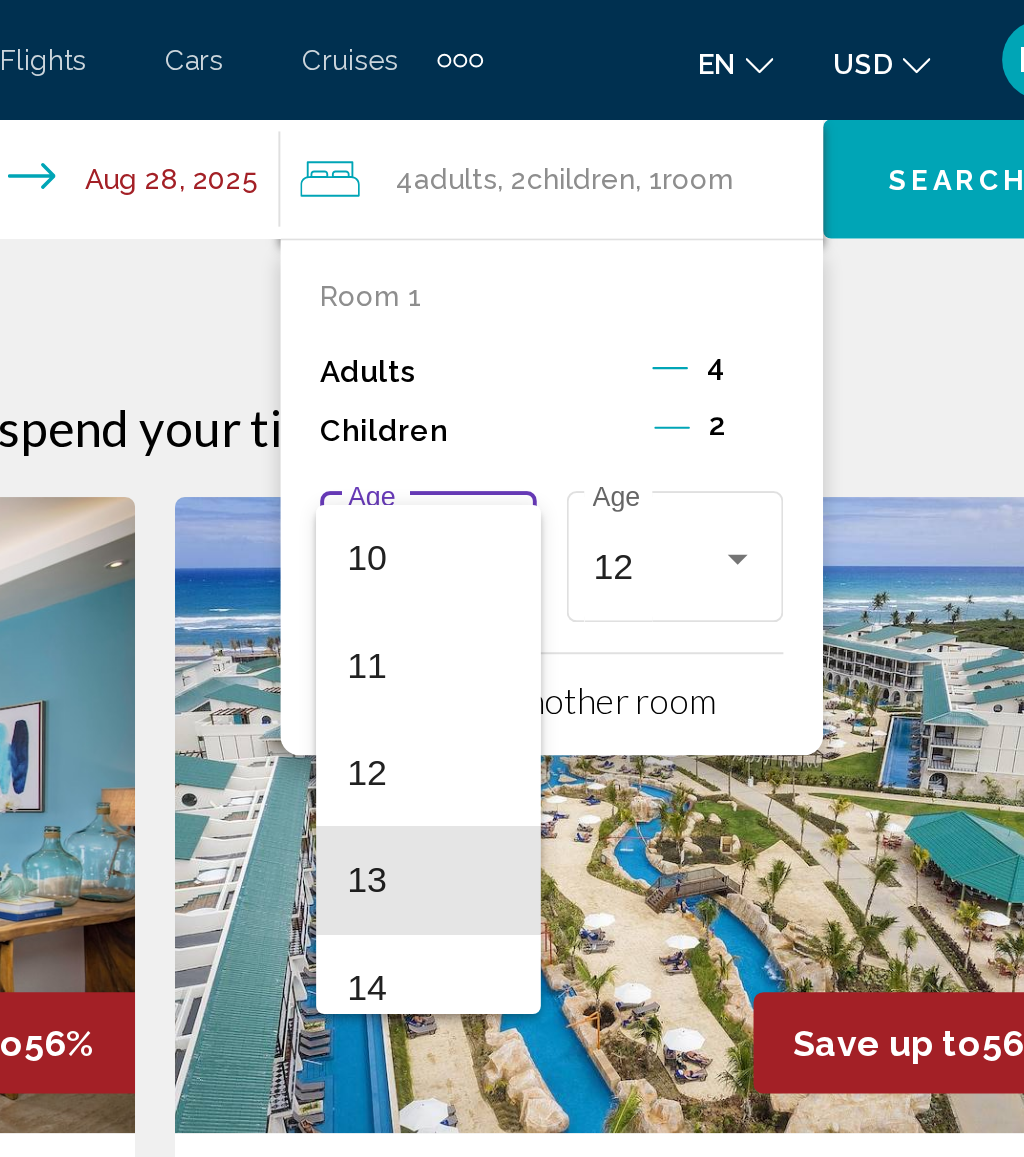 scroll, scrollTop: 538, scrollLeft: 0, axis: vertical 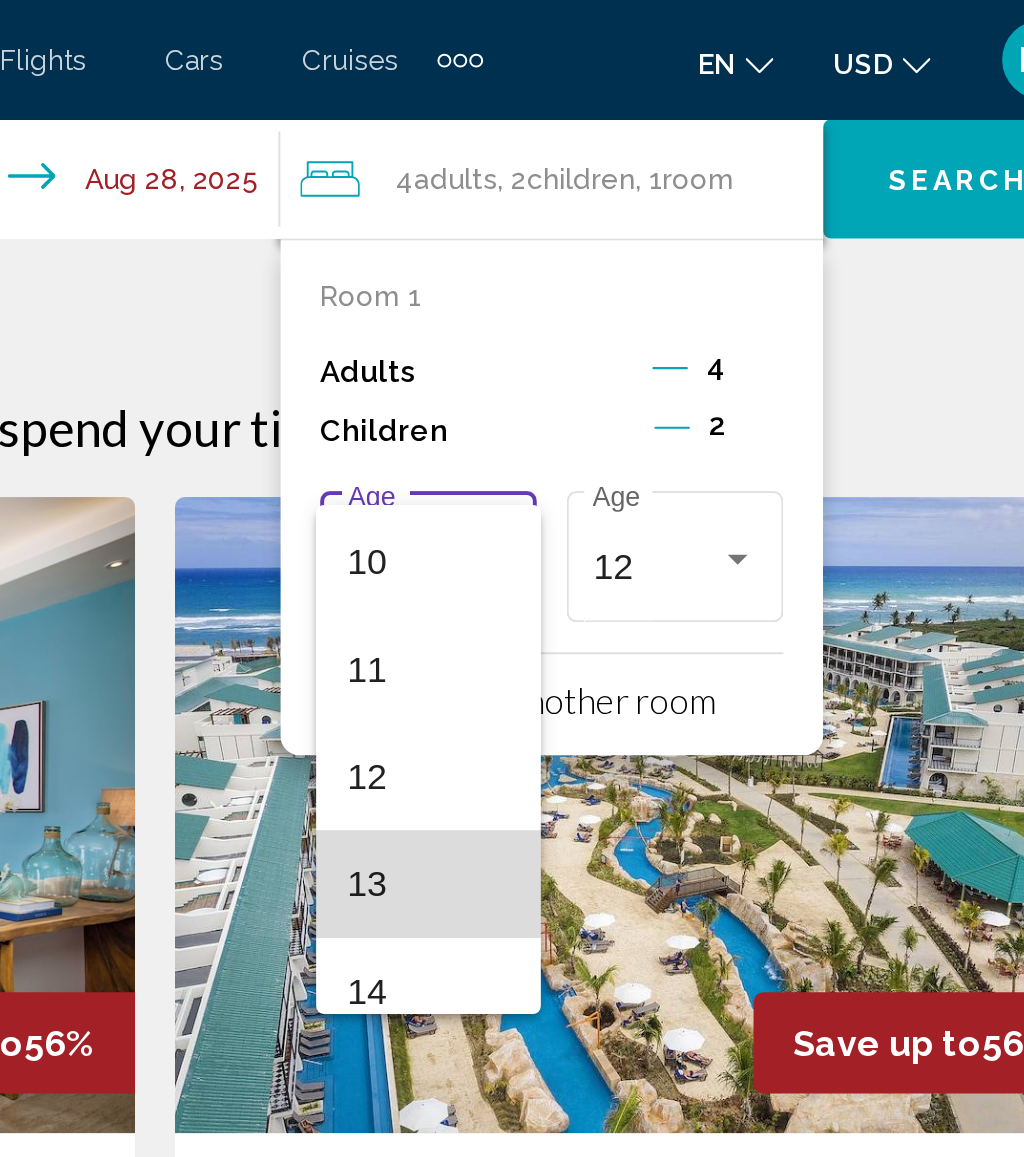 click on "13" at bounding box center (650, 445) 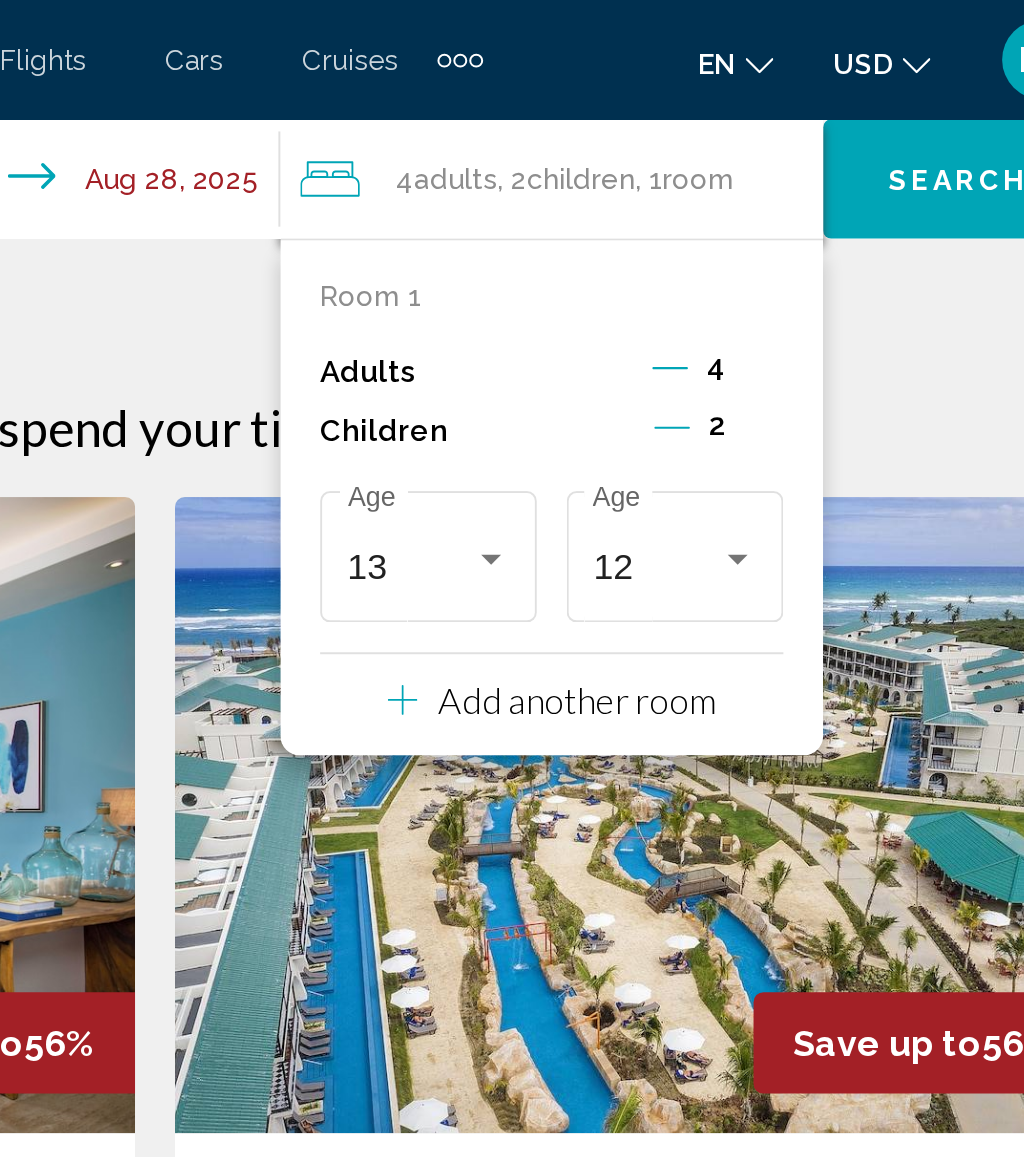 click at bounding box center [805, 281] 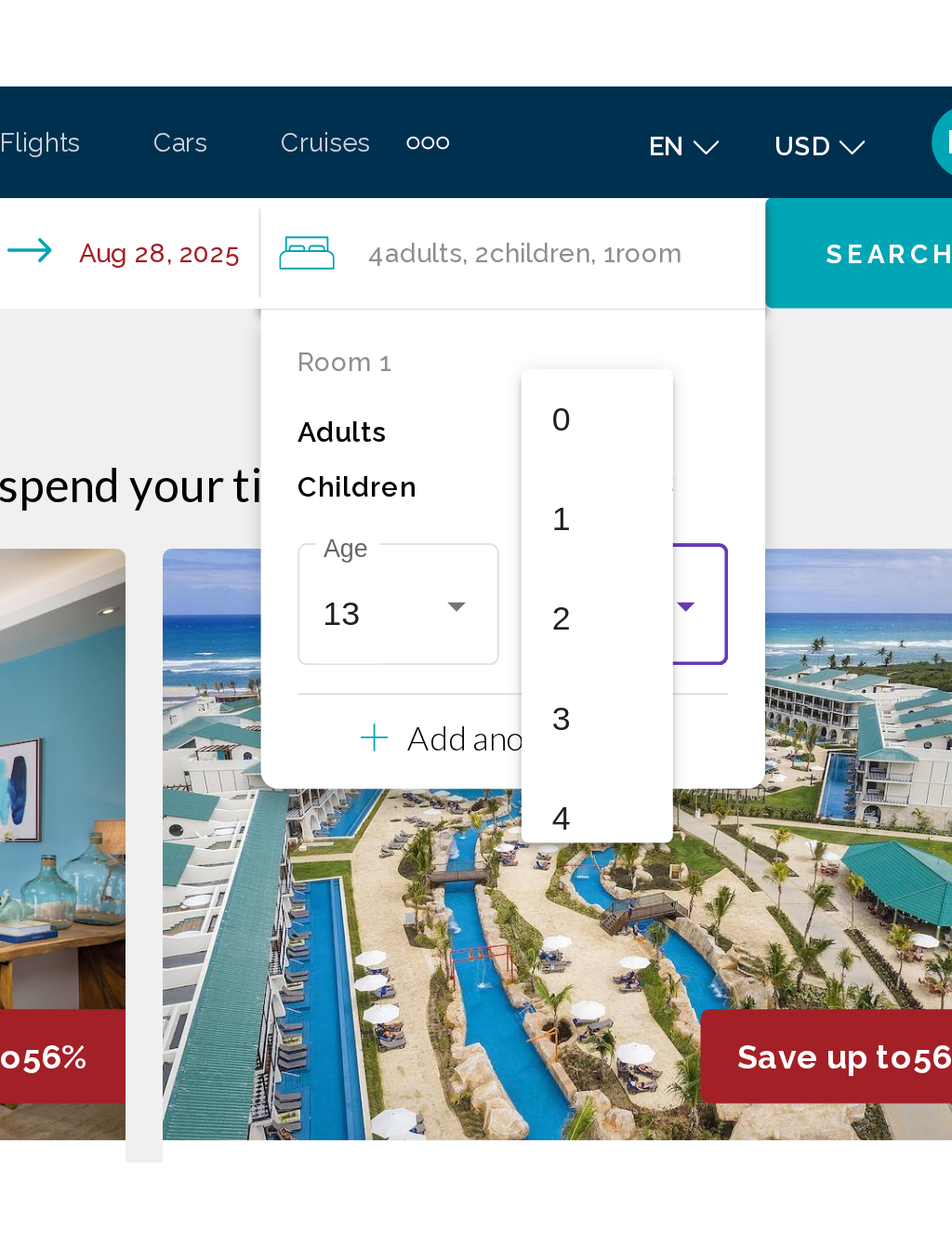 scroll, scrollTop: 509, scrollLeft: 0, axis: vertical 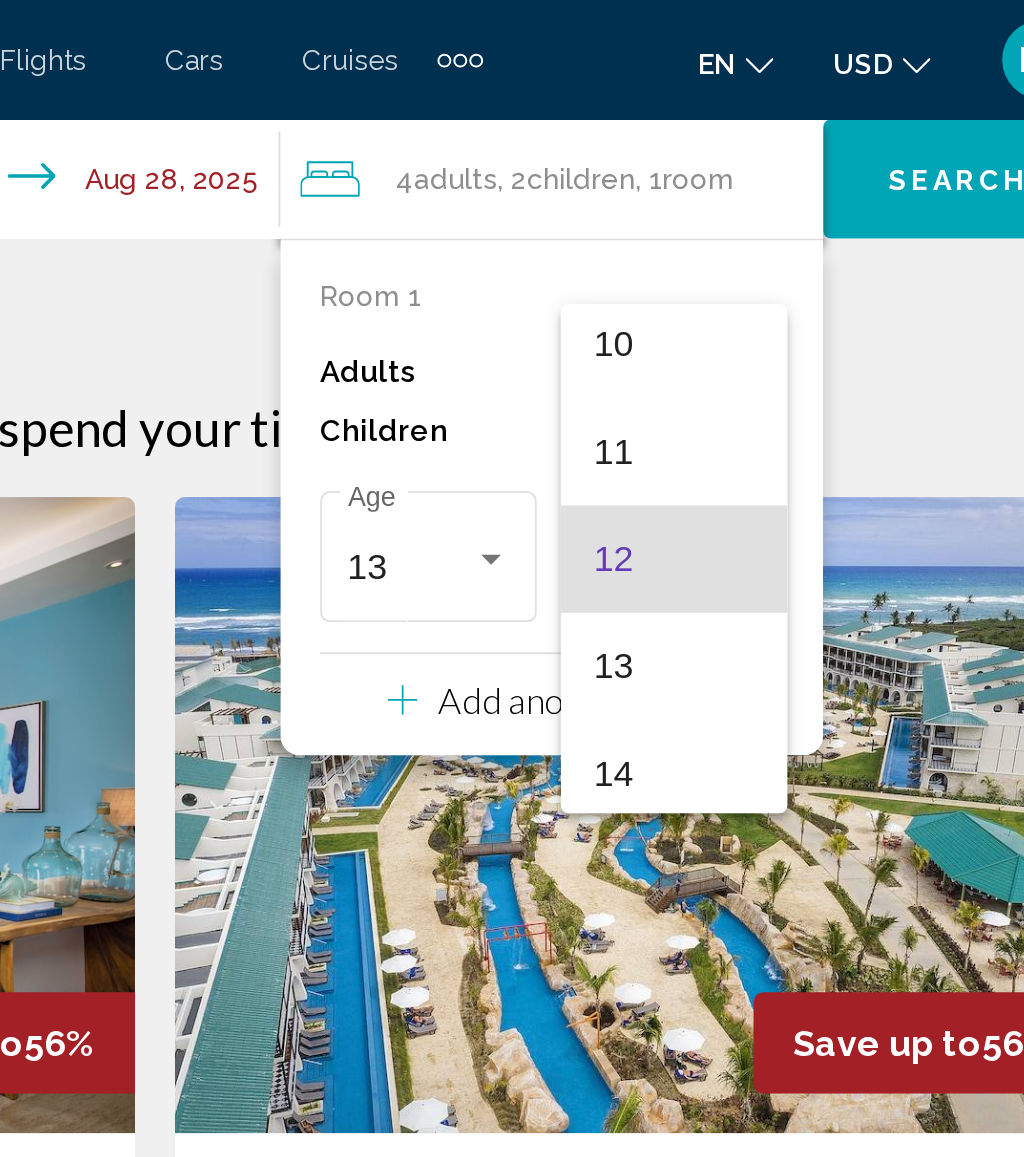 click on "14" at bounding box center (773, 389) 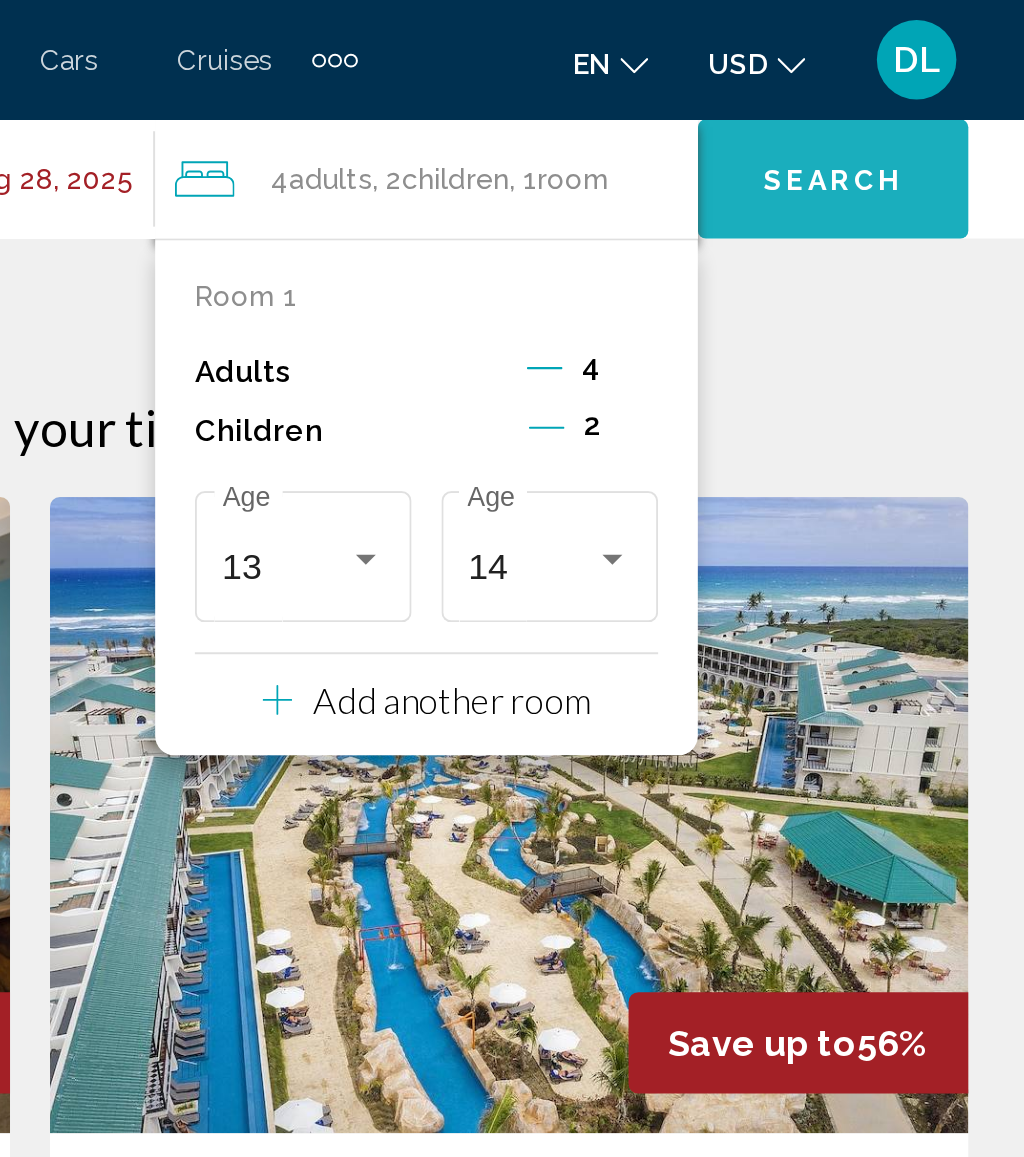 click on "Search" 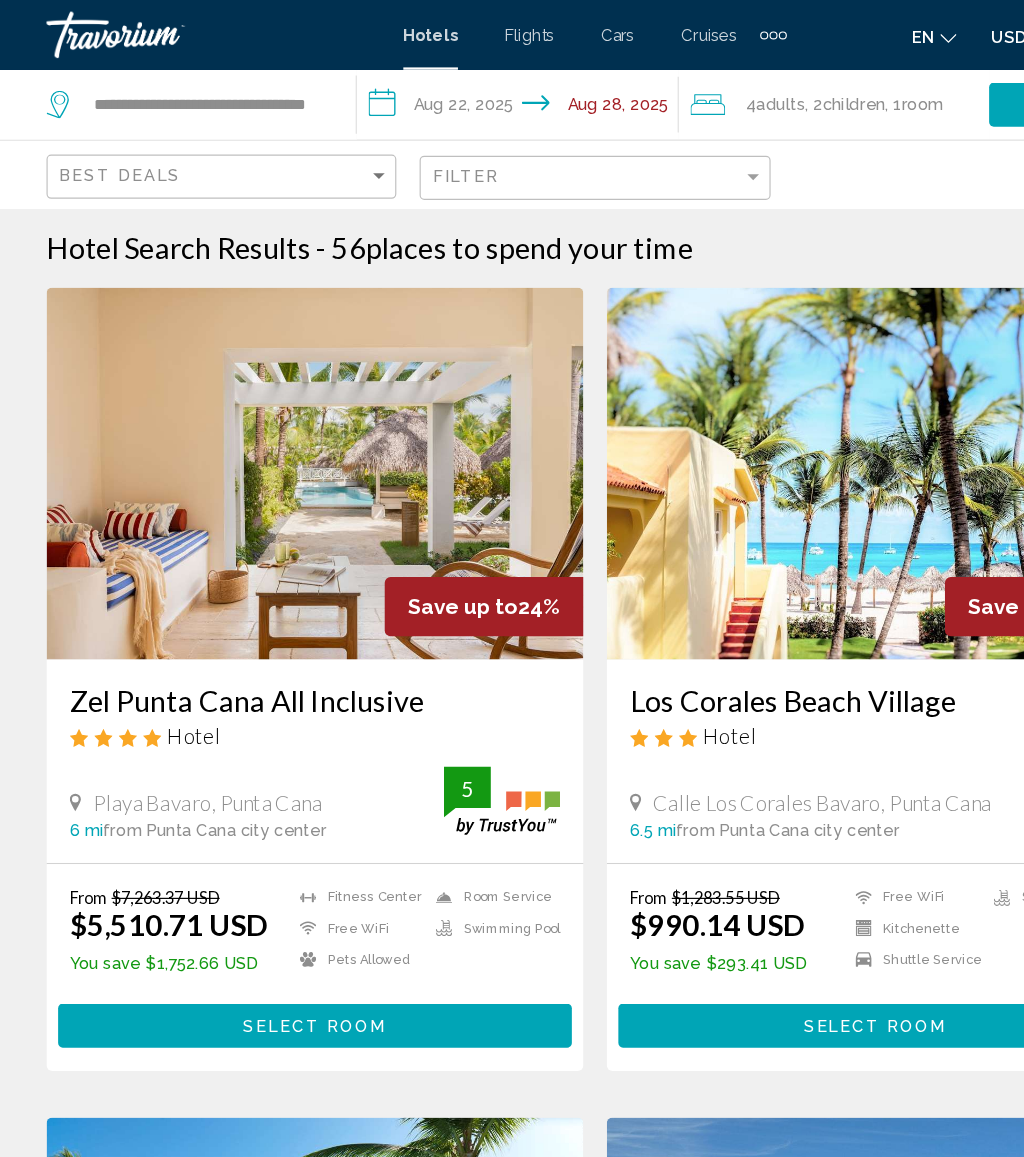 scroll, scrollTop: 0, scrollLeft: 0, axis: both 